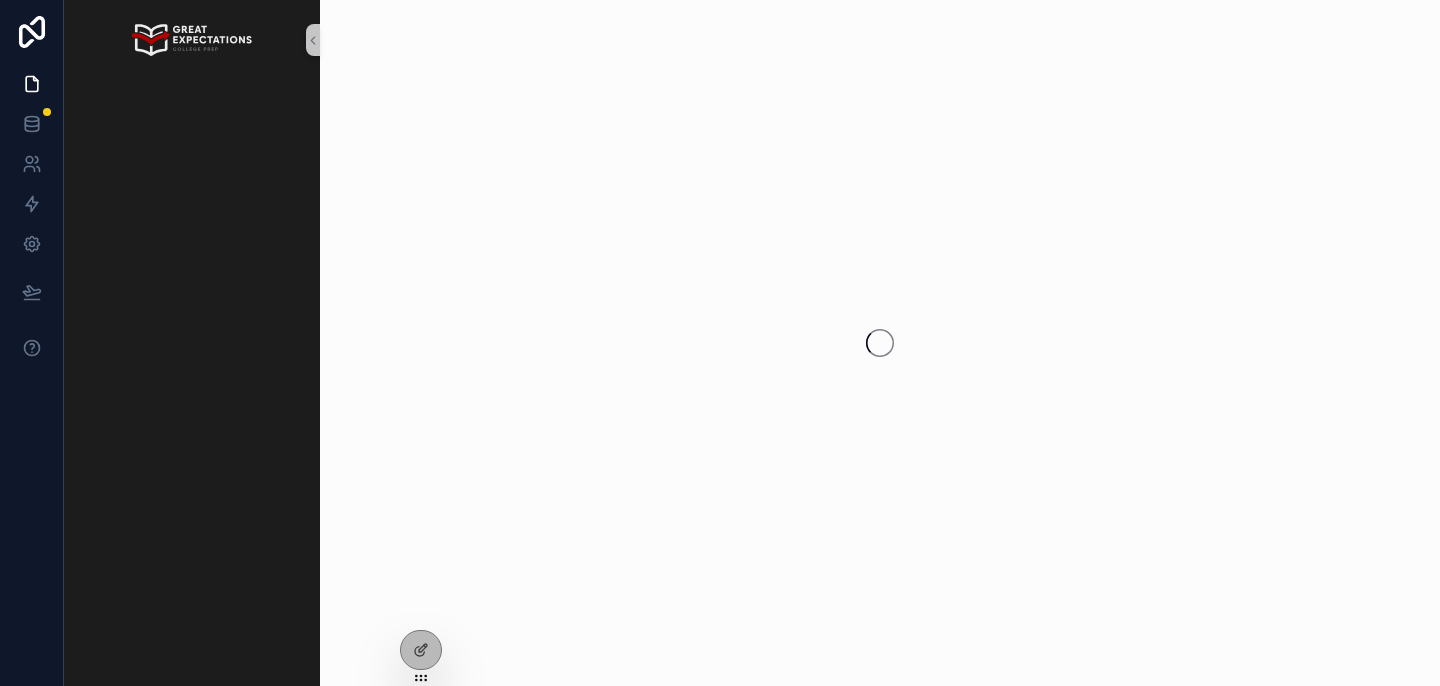 scroll, scrollTop: 0, scrollLeft: 0, axis: both 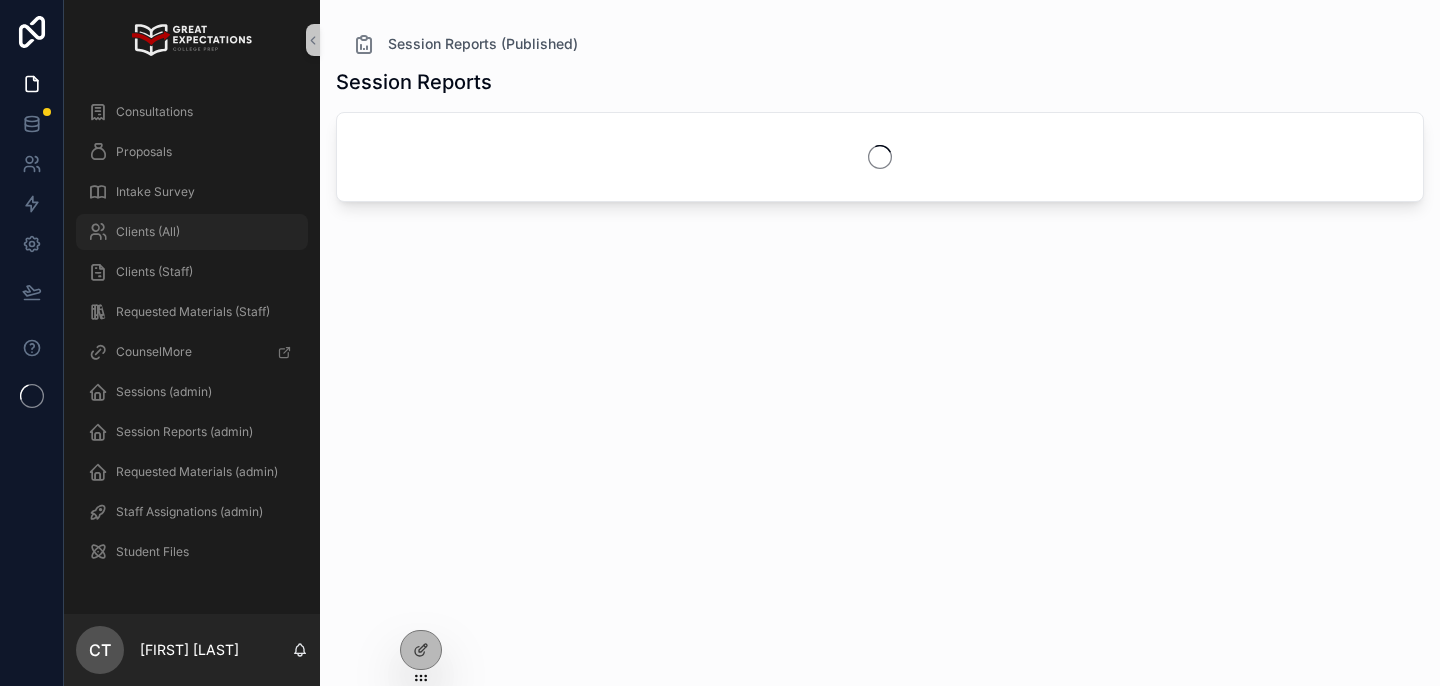 click on "Clients (All)" at bounding box center [192, 232] 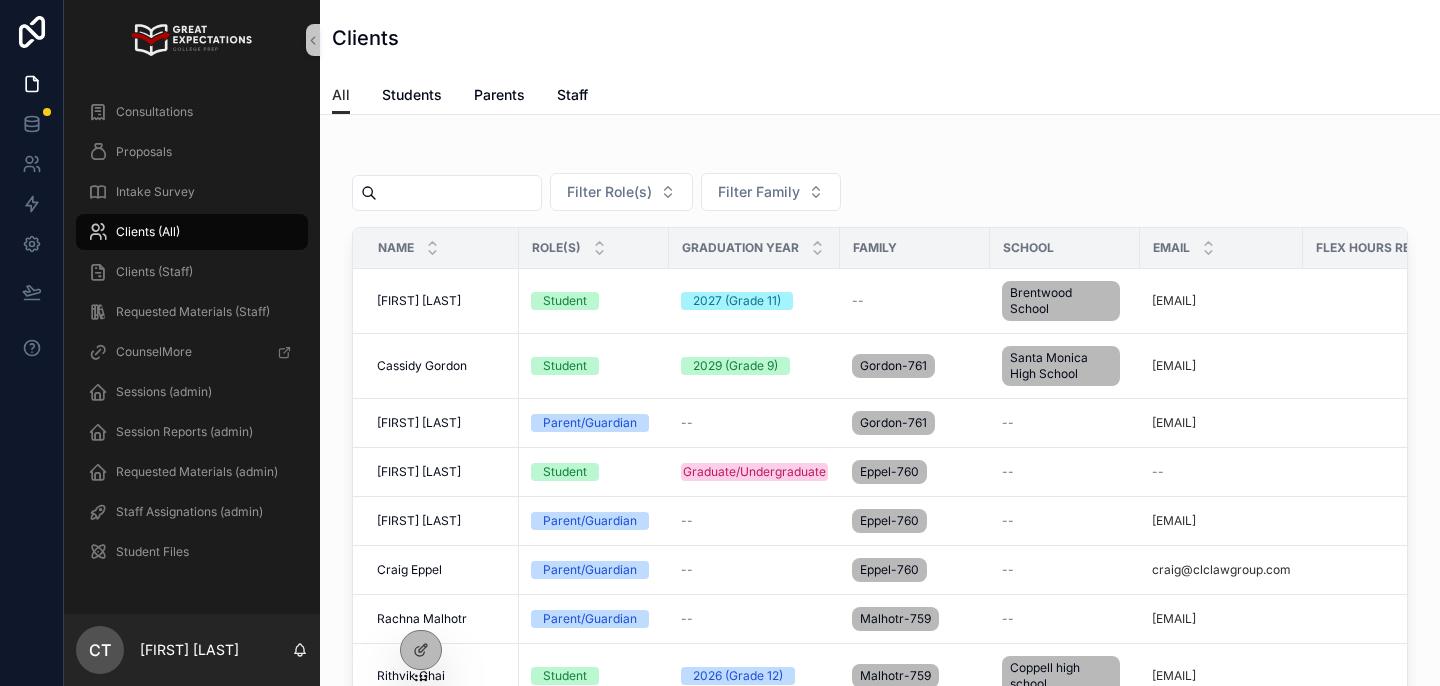 click at bounding box center [459, 193] 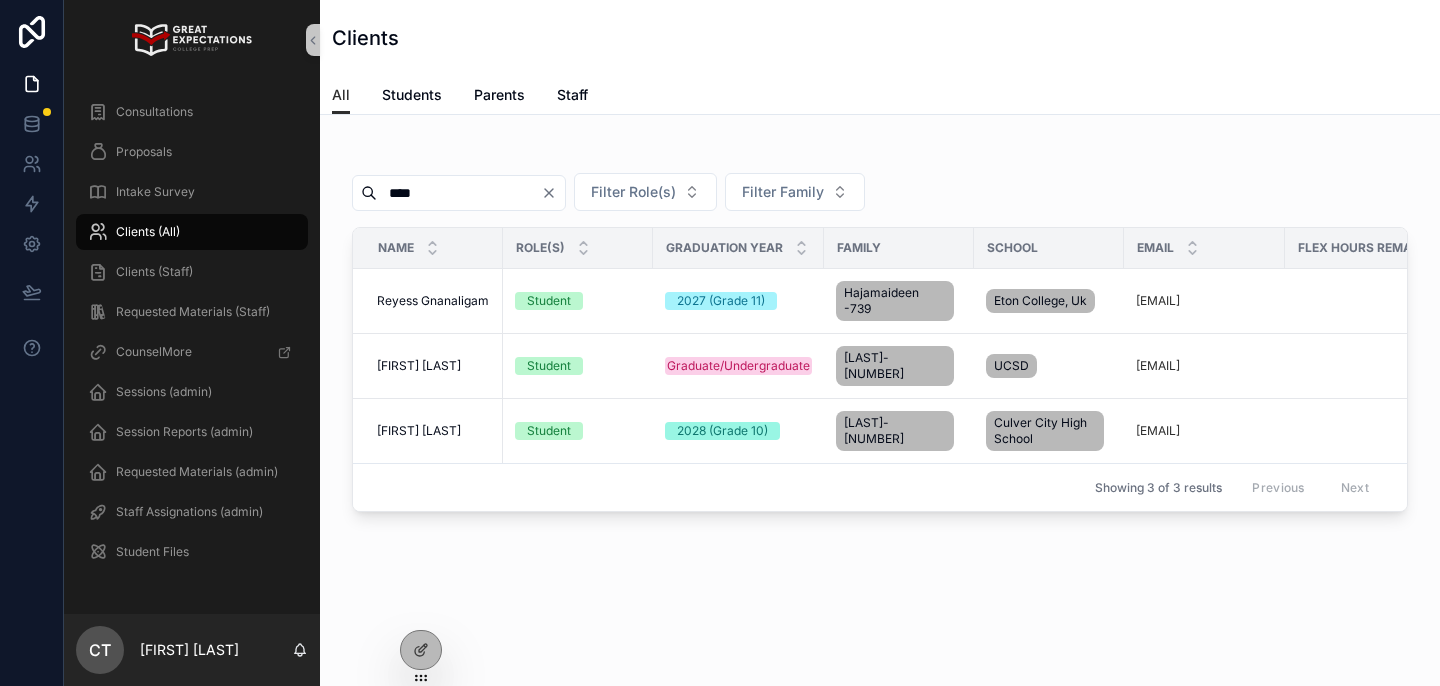 click on "****" at bounding box center (459, 193) 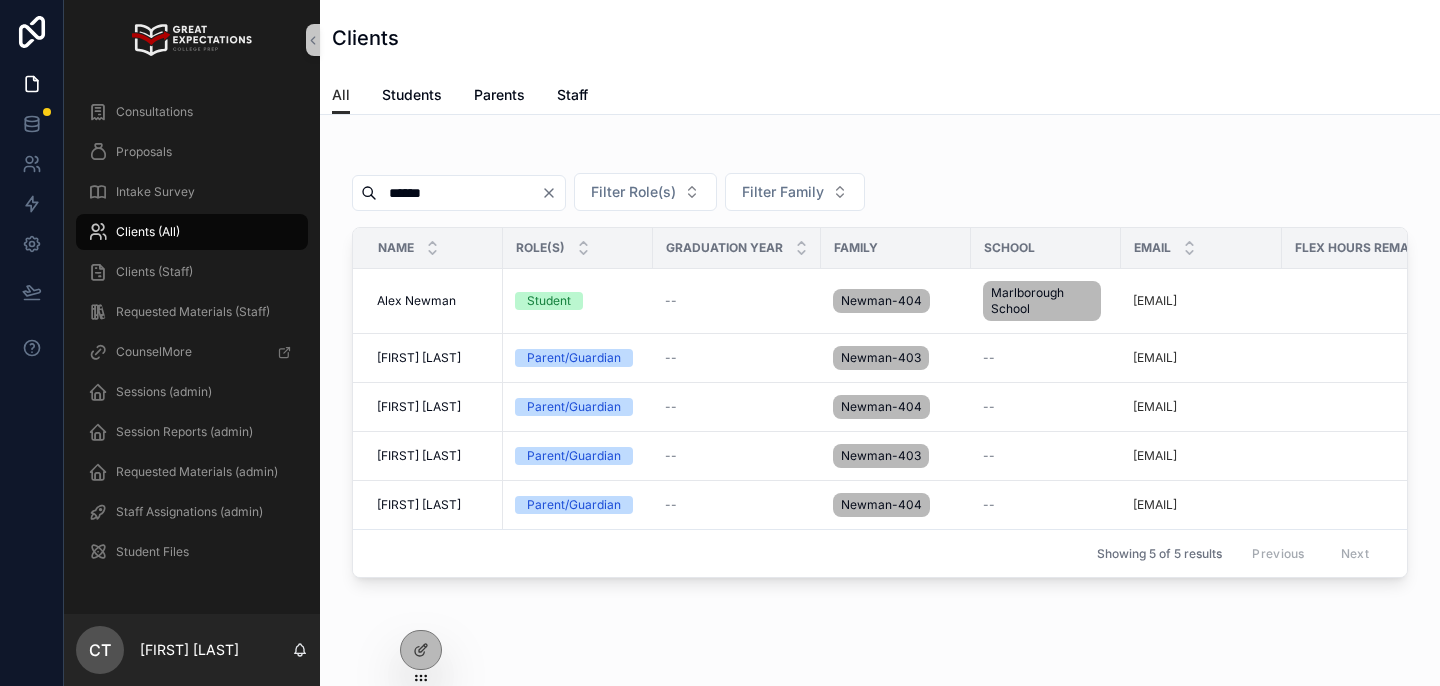 type on "******" 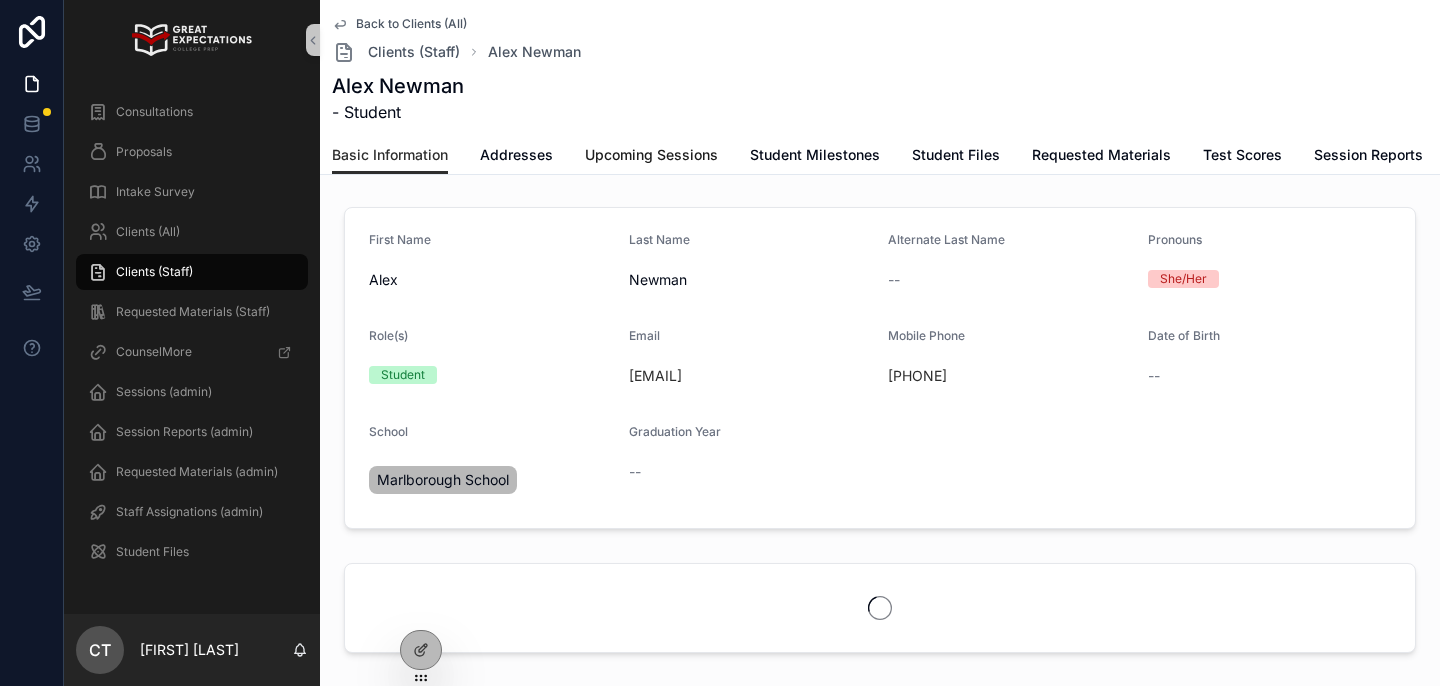 click on "Upcoming Sessions" at bounding box center [651, 155] 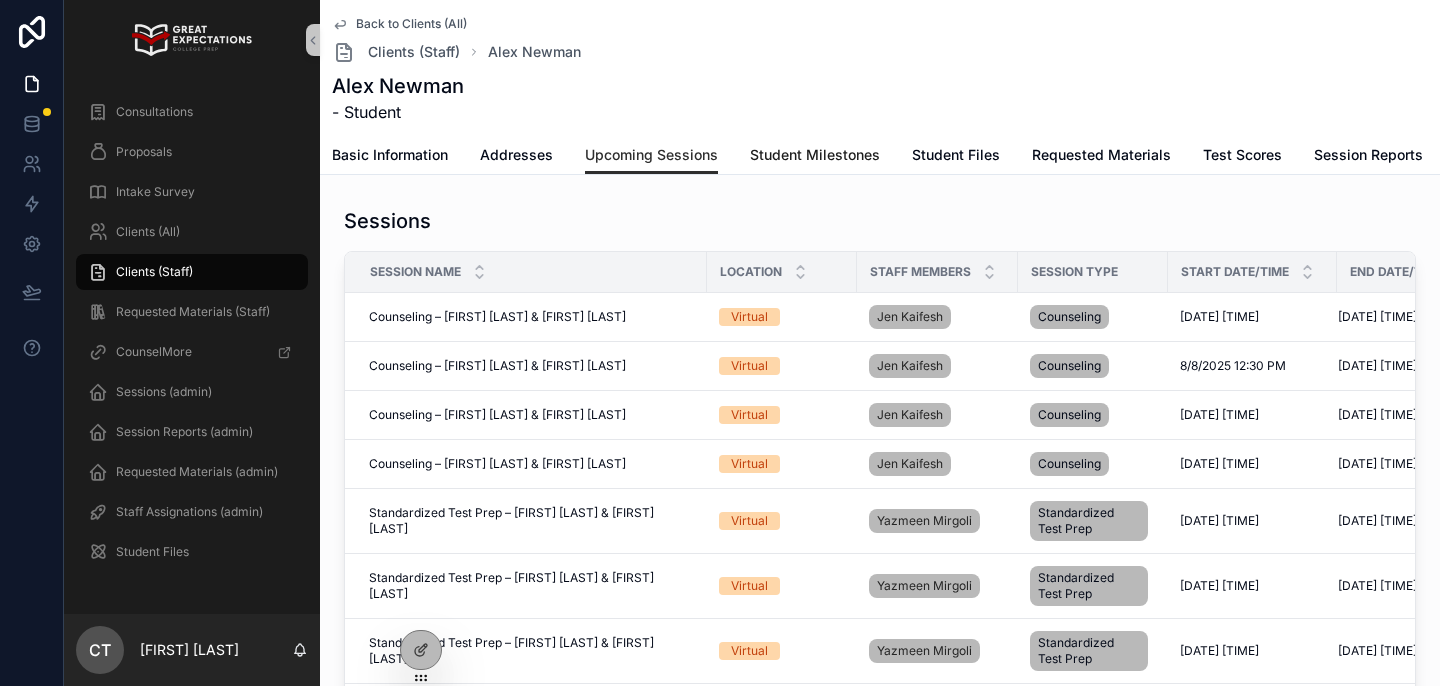 click on "Student Milestones" at bounding box center [815, 155] 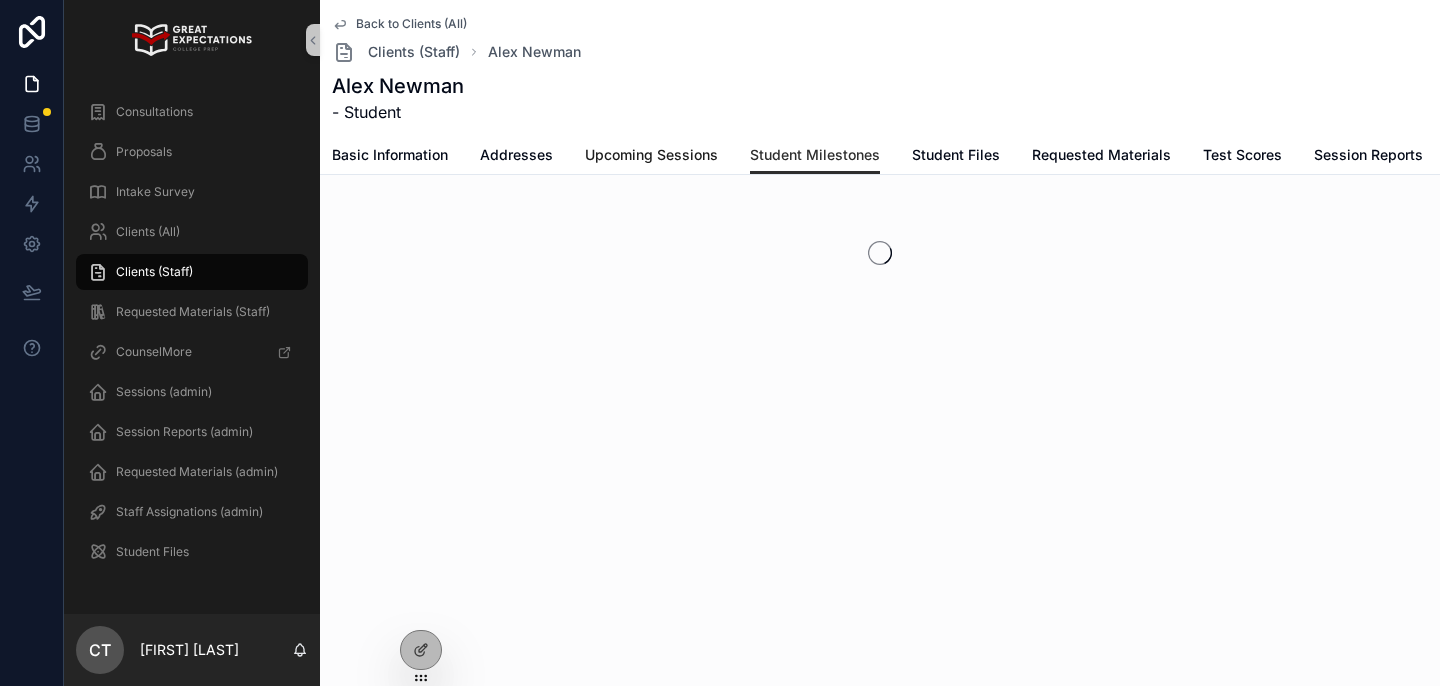 click on "Upcoming Sessions" at bounding box center [651, 155] 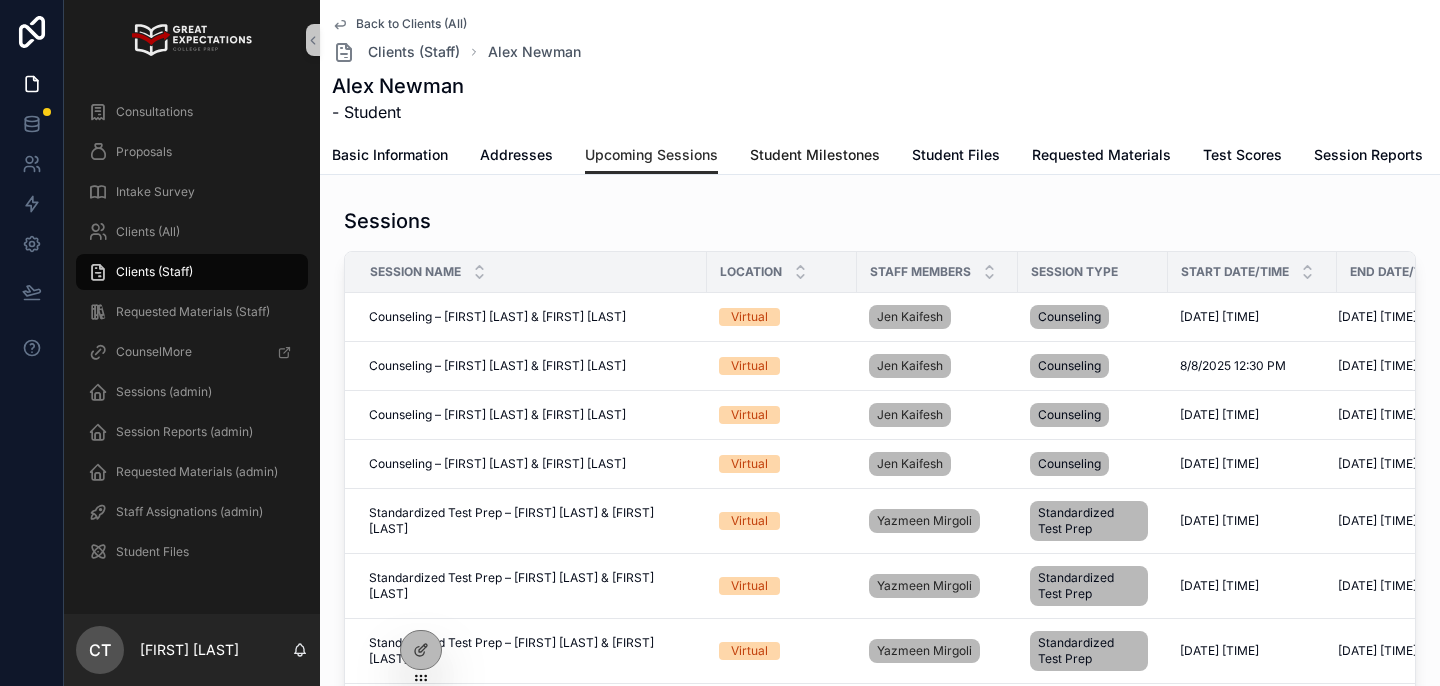click on "Student Milestones" at bounding box center [815, 155] 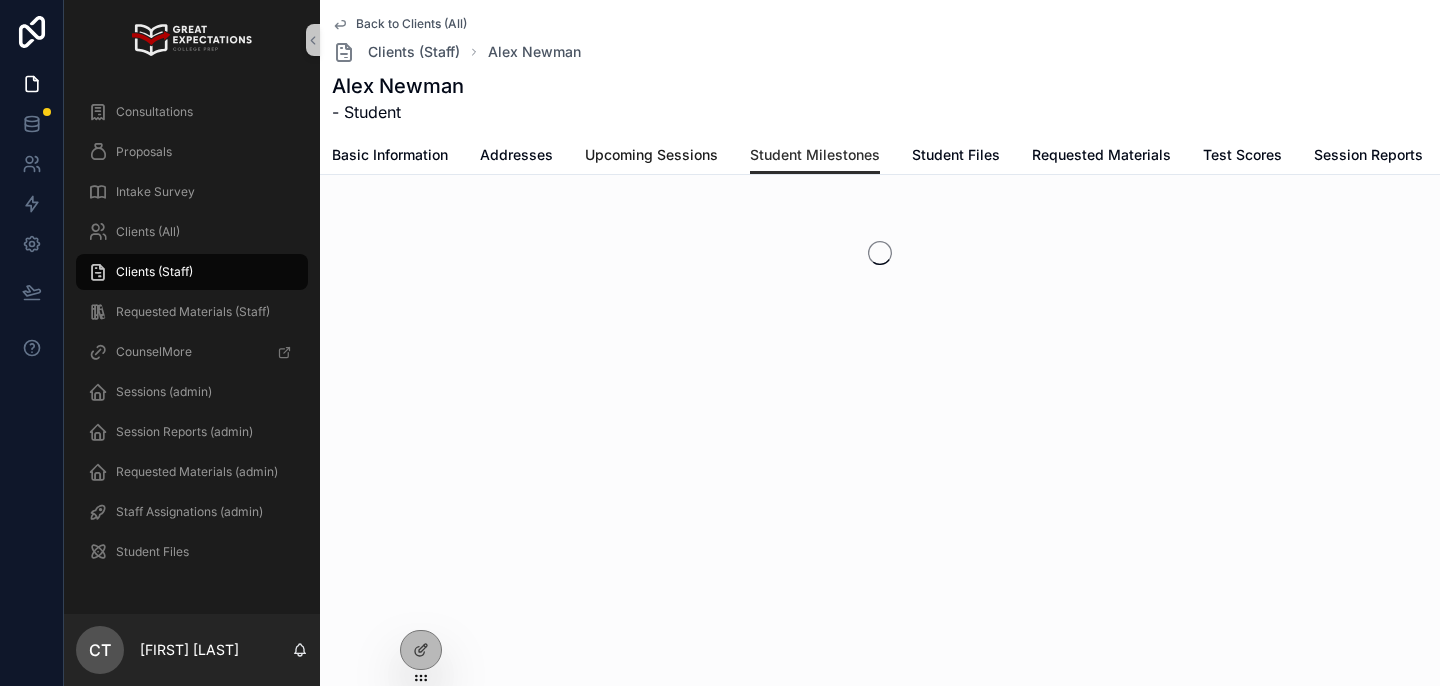 click on "Upcoming Sessions" at bounding box center [651, 155] 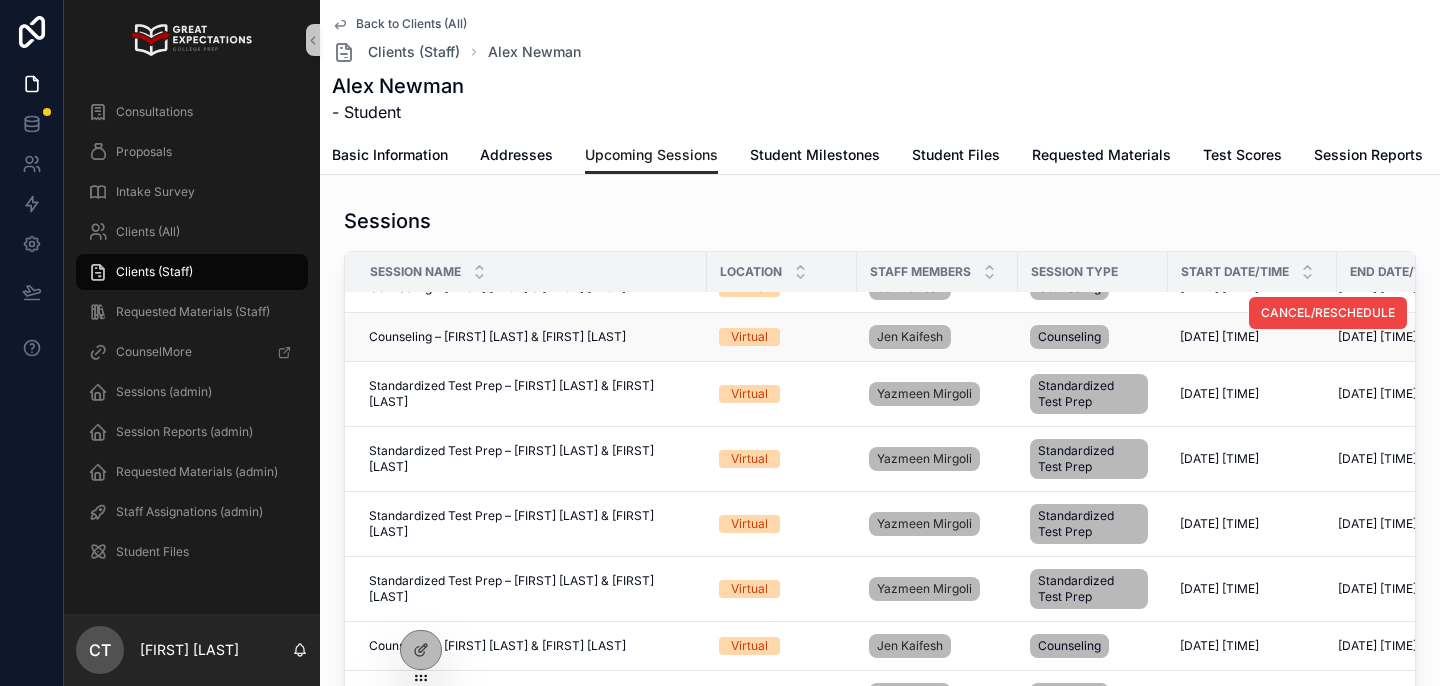 scroll, scrollTop: 0, scrollLeft: 0, axis: both 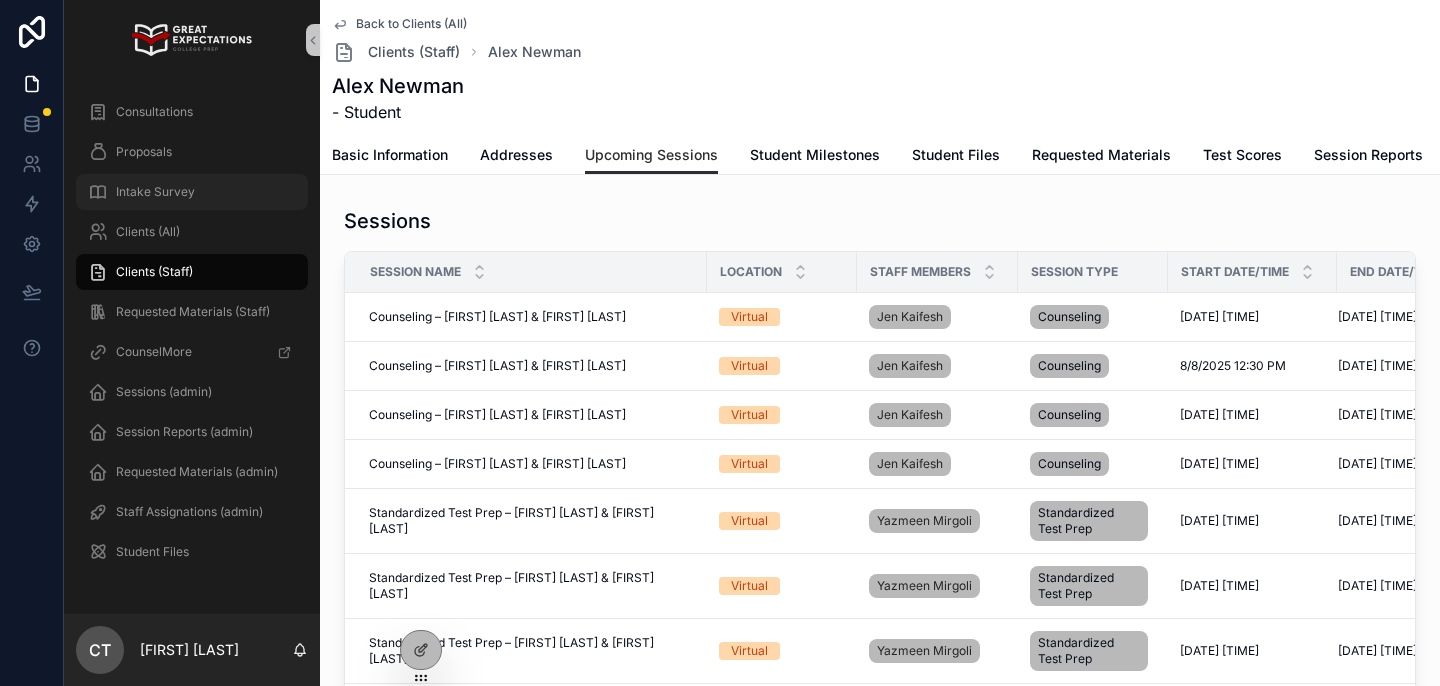 click on "Intake Survey" at bounding box center (192, 192) 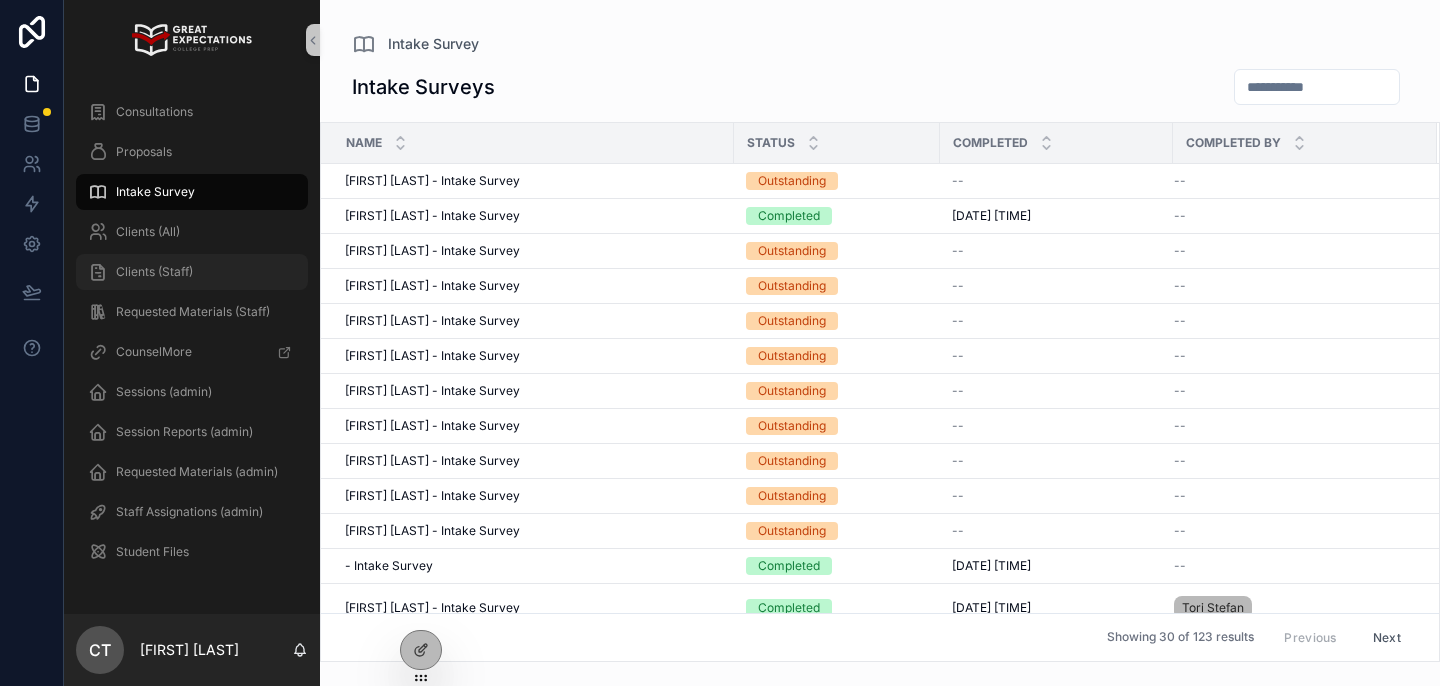 click on "Clients (Staff)" at bounding box center [192, 272] 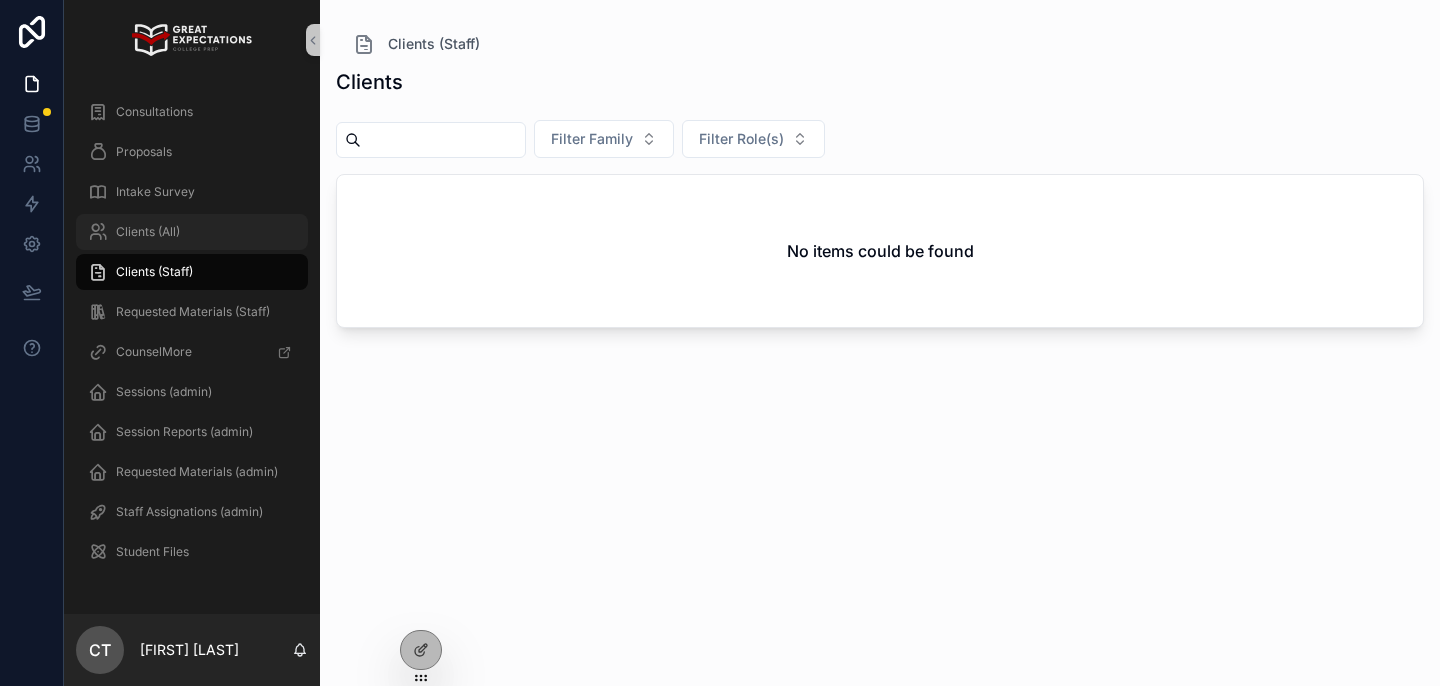 click on "Clients (All)" at bounding box center (192, 232) 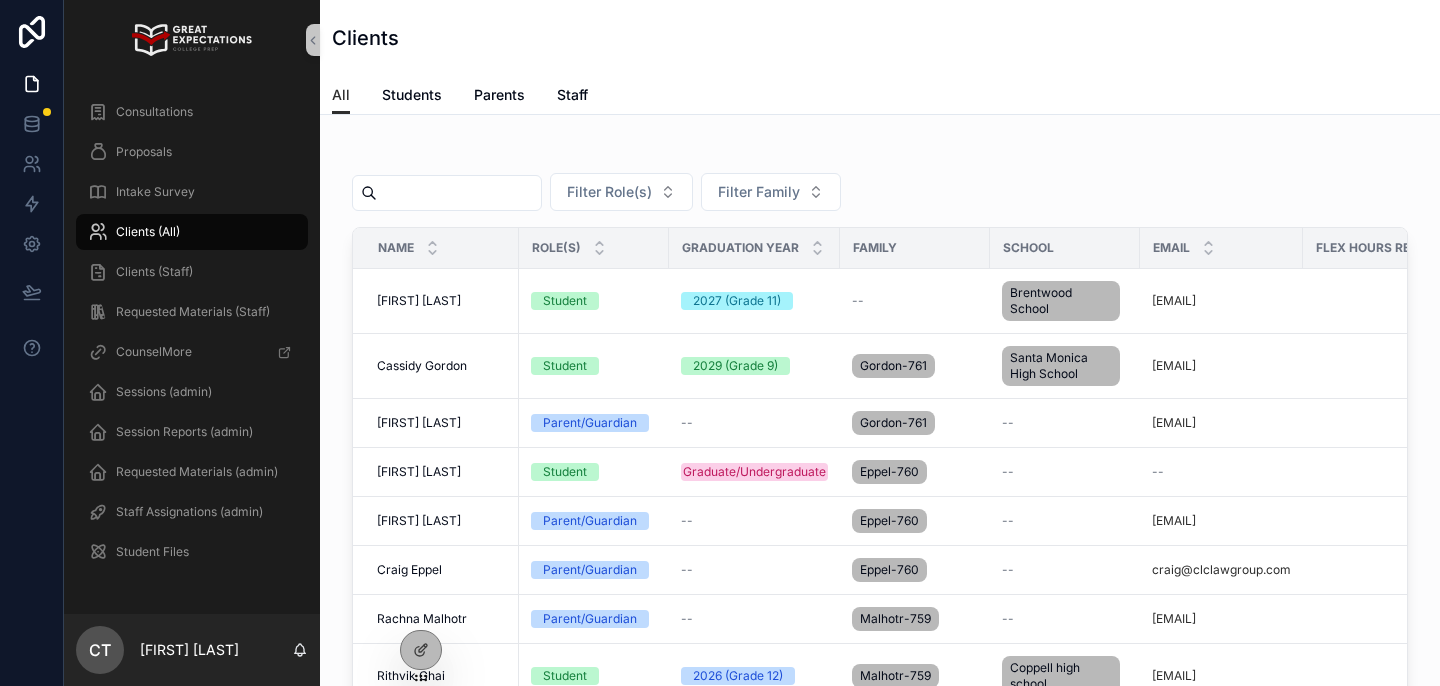 click at bounding box center [459, 193] 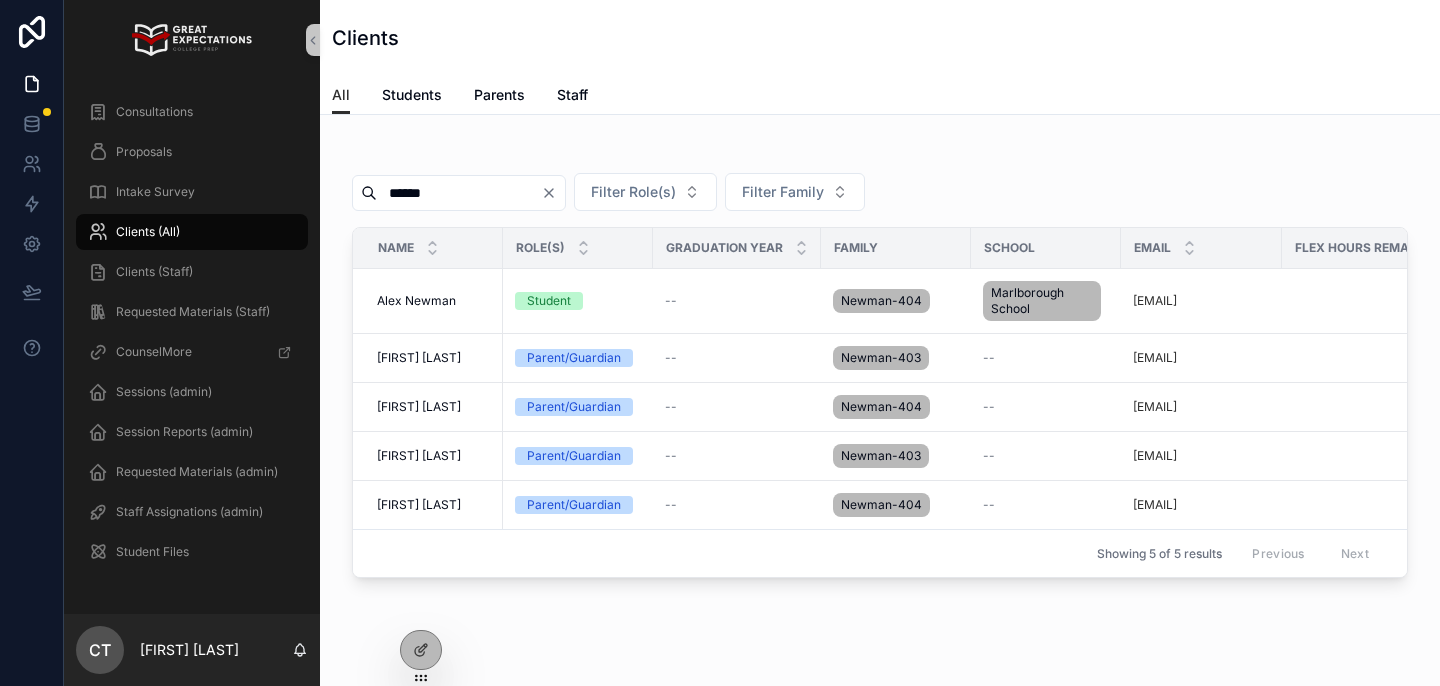 type on "******" 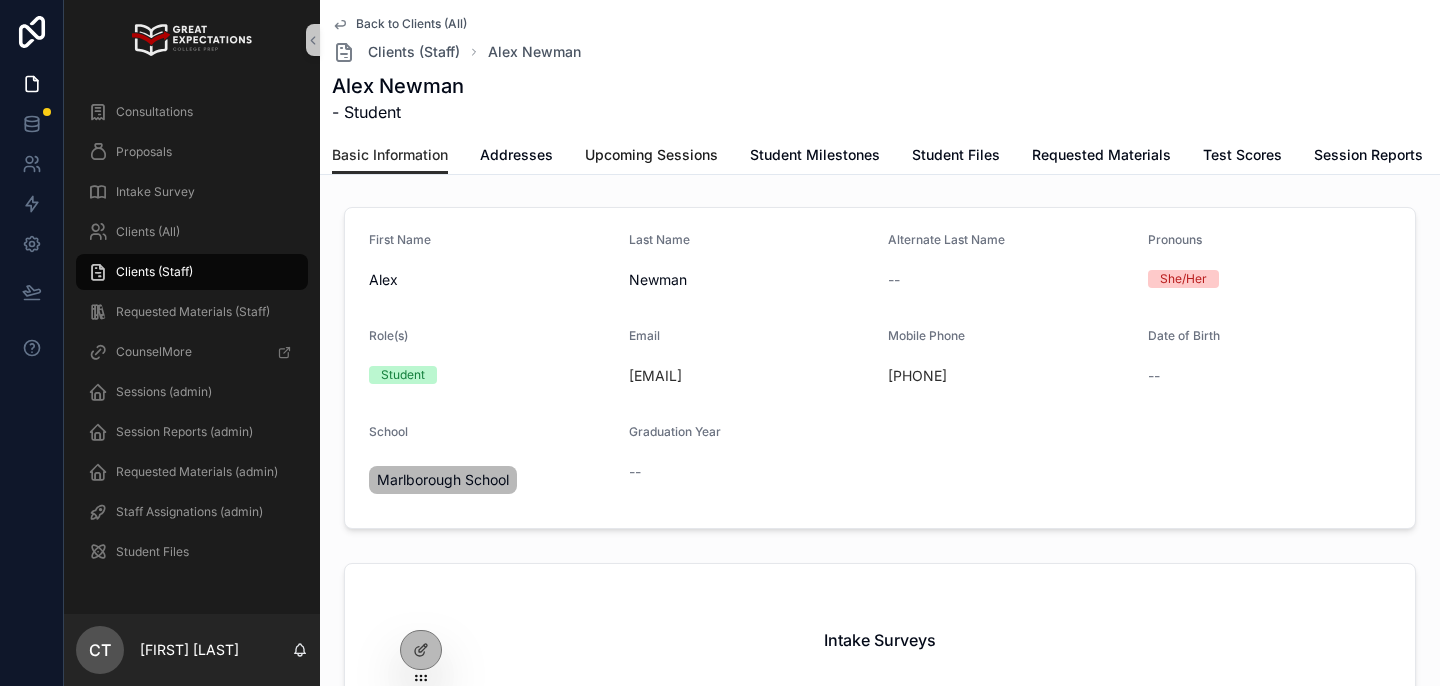 click on "Upcoming Sessions" at bounding box center [651, 155] 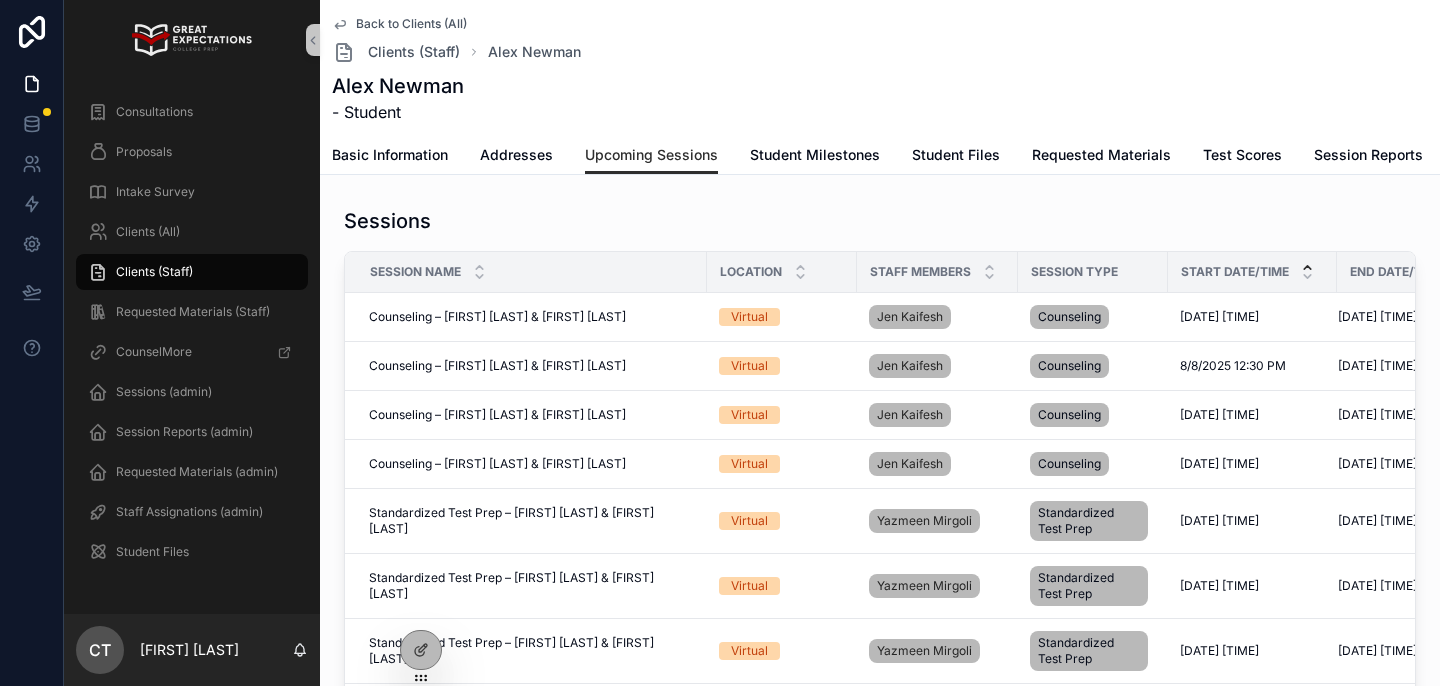 click at bounding box center (1307, 272) 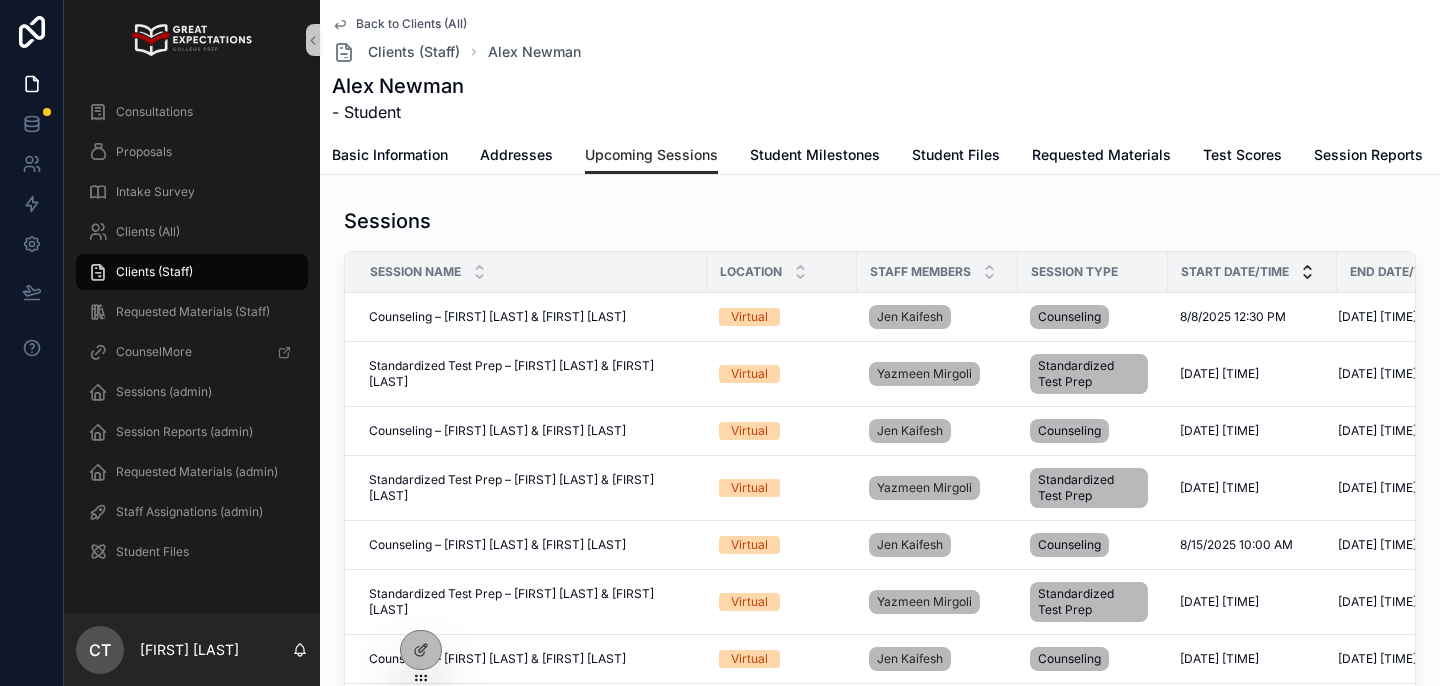 click 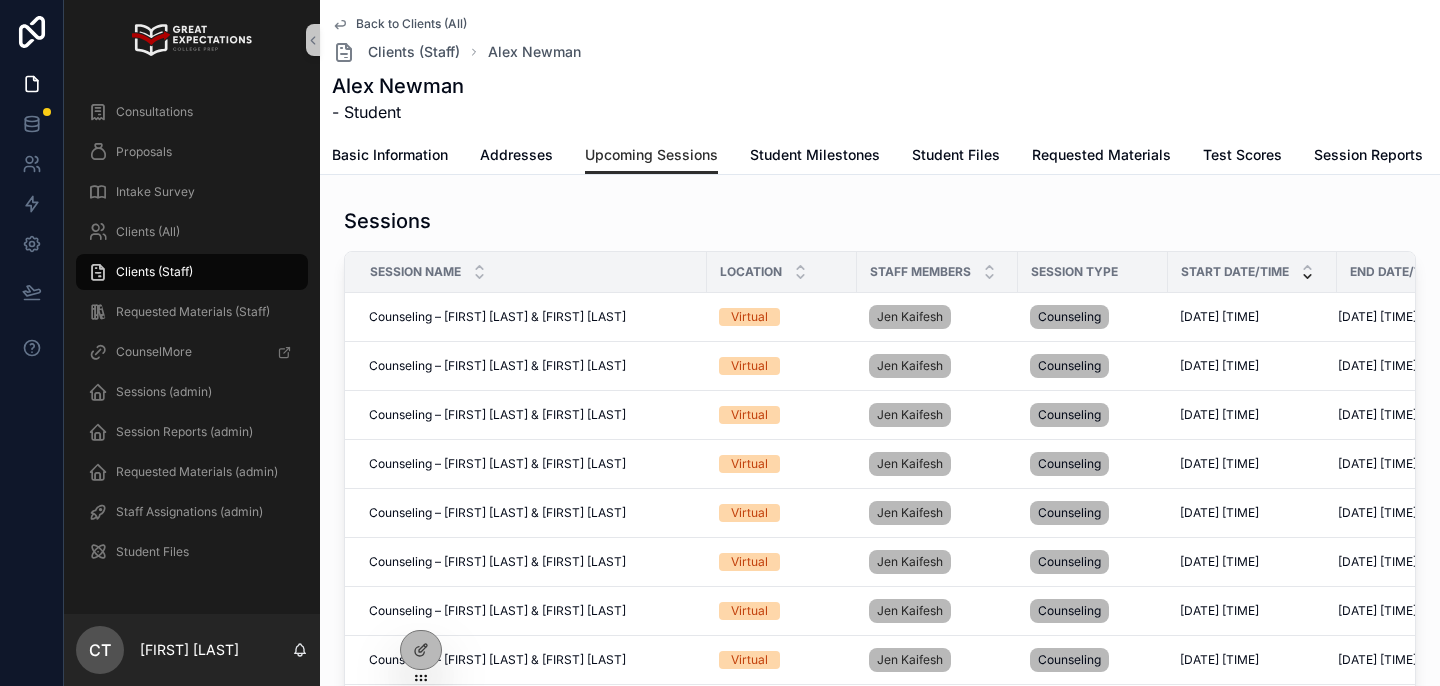 scroll, scrollTop: 0, scrollLeft: 0, axis: both 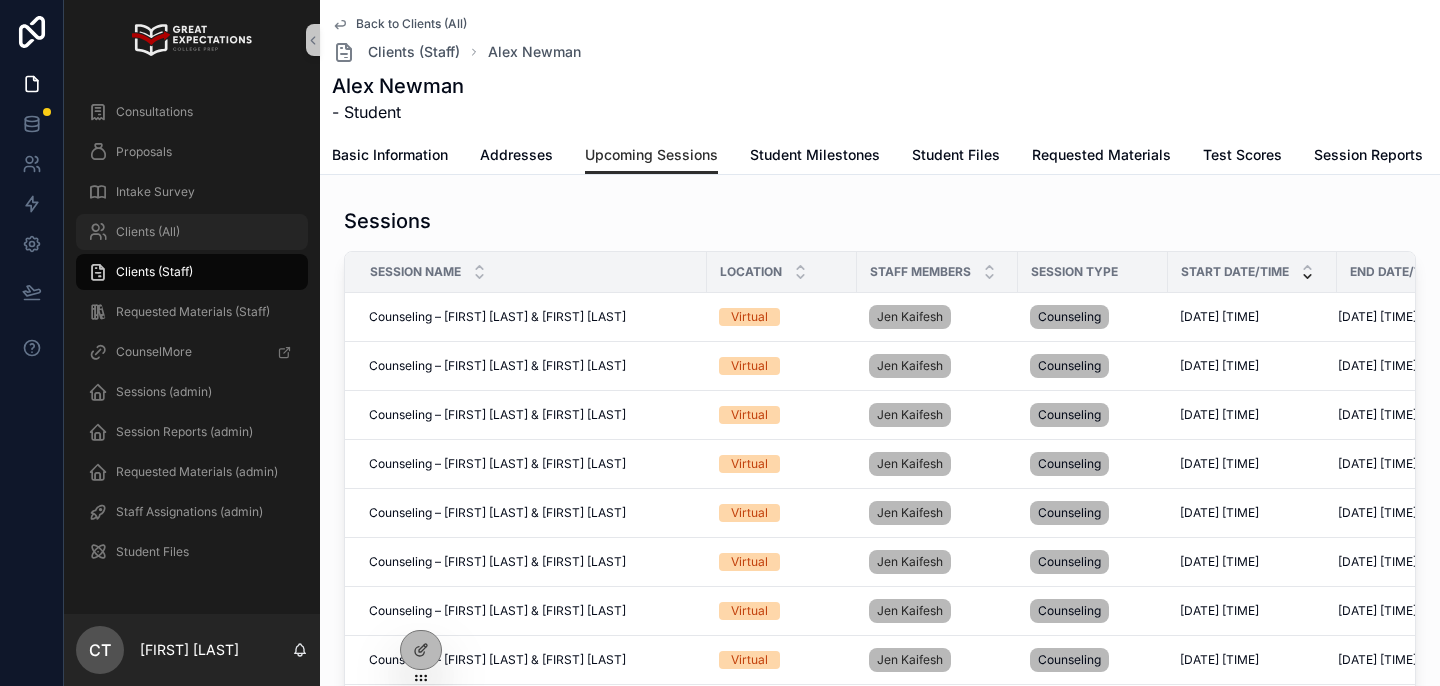 click on "Clients (All)" at bounding box center [192, 232] 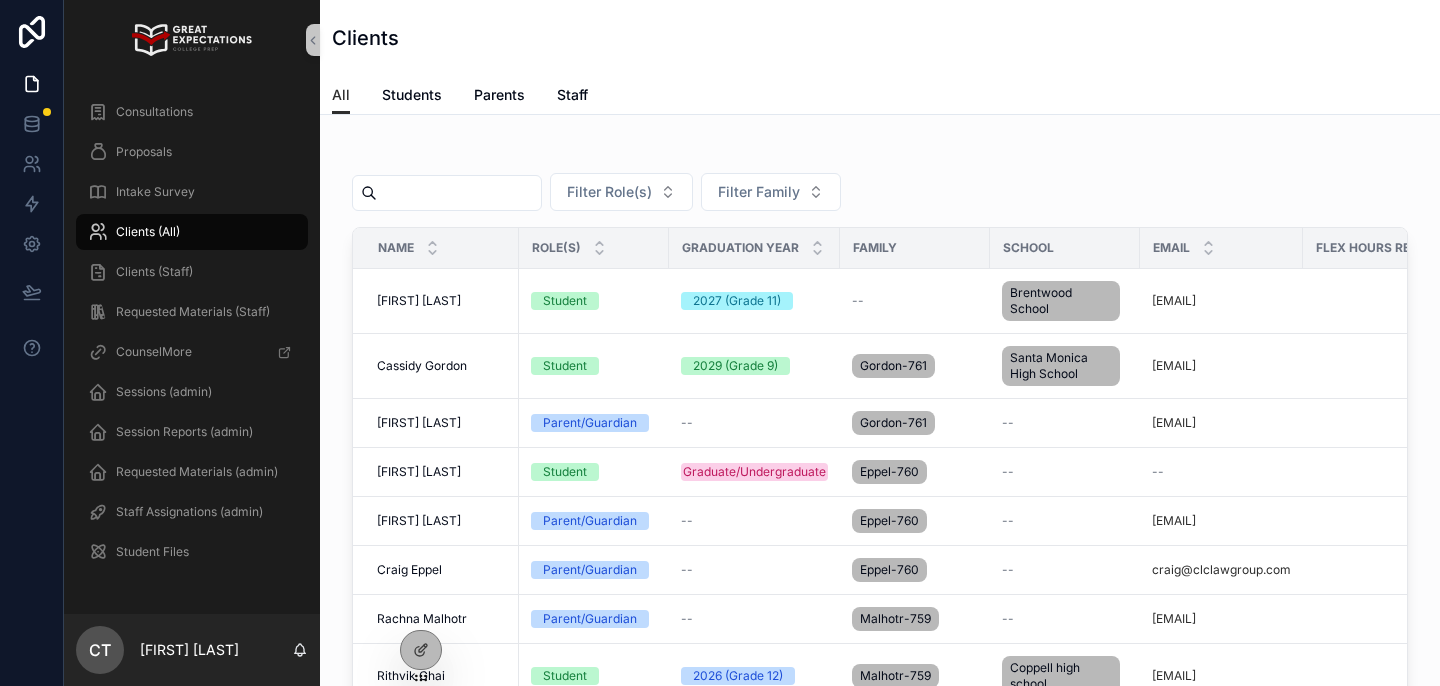click at bounding box center [459, 193] 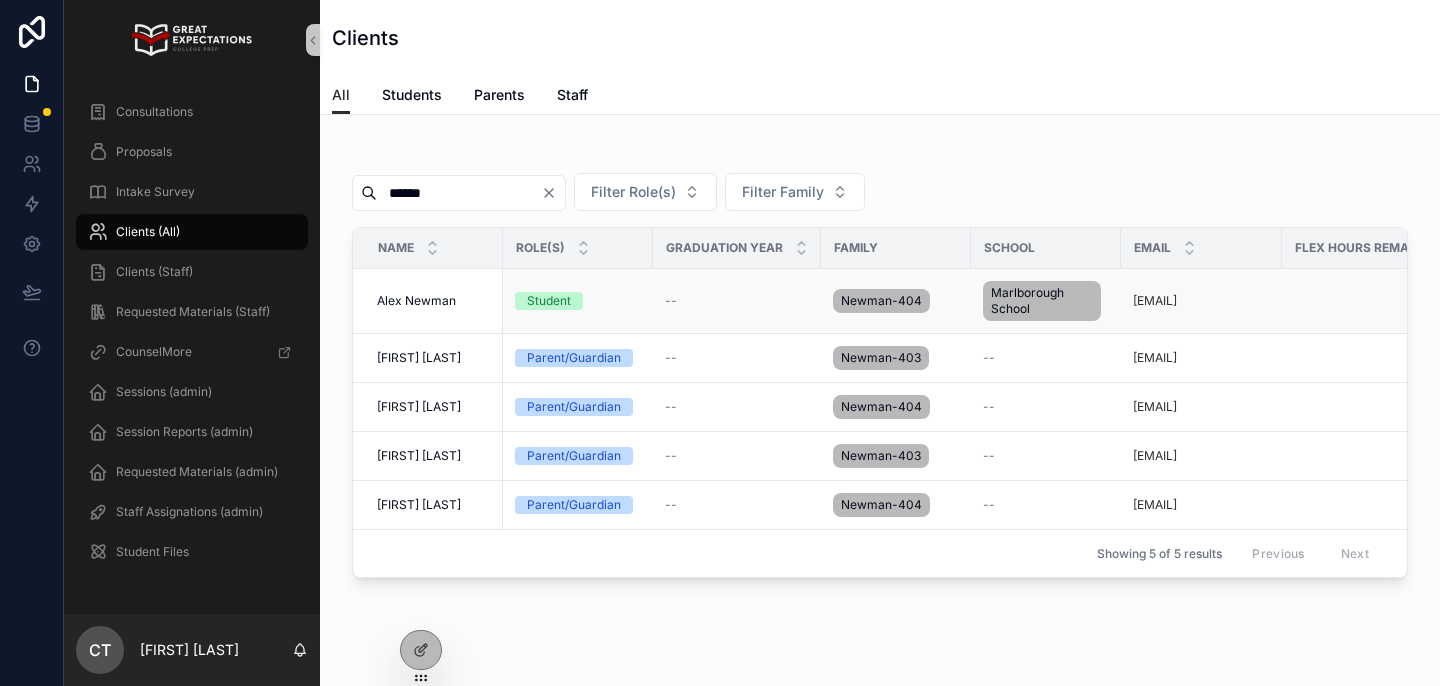 type on "******" 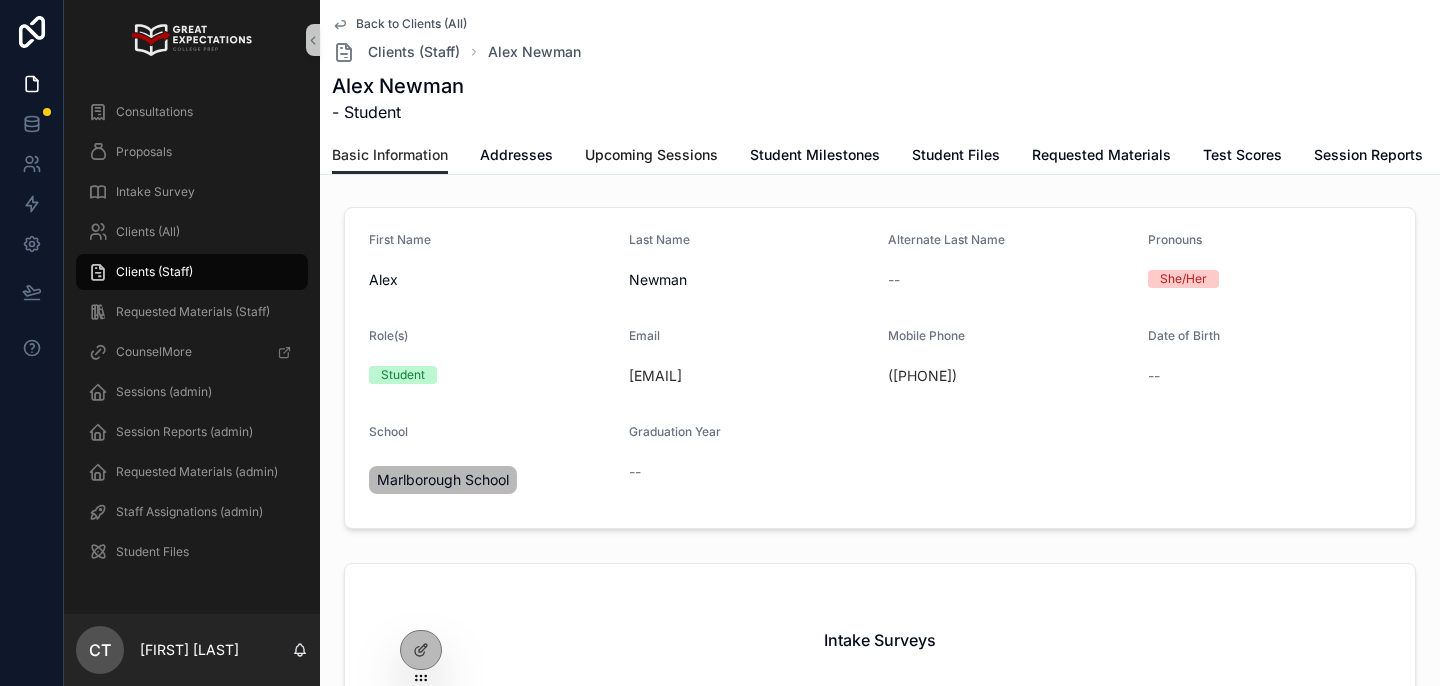 click on "Upcoming Sessions" at bounding box center [651, 155] 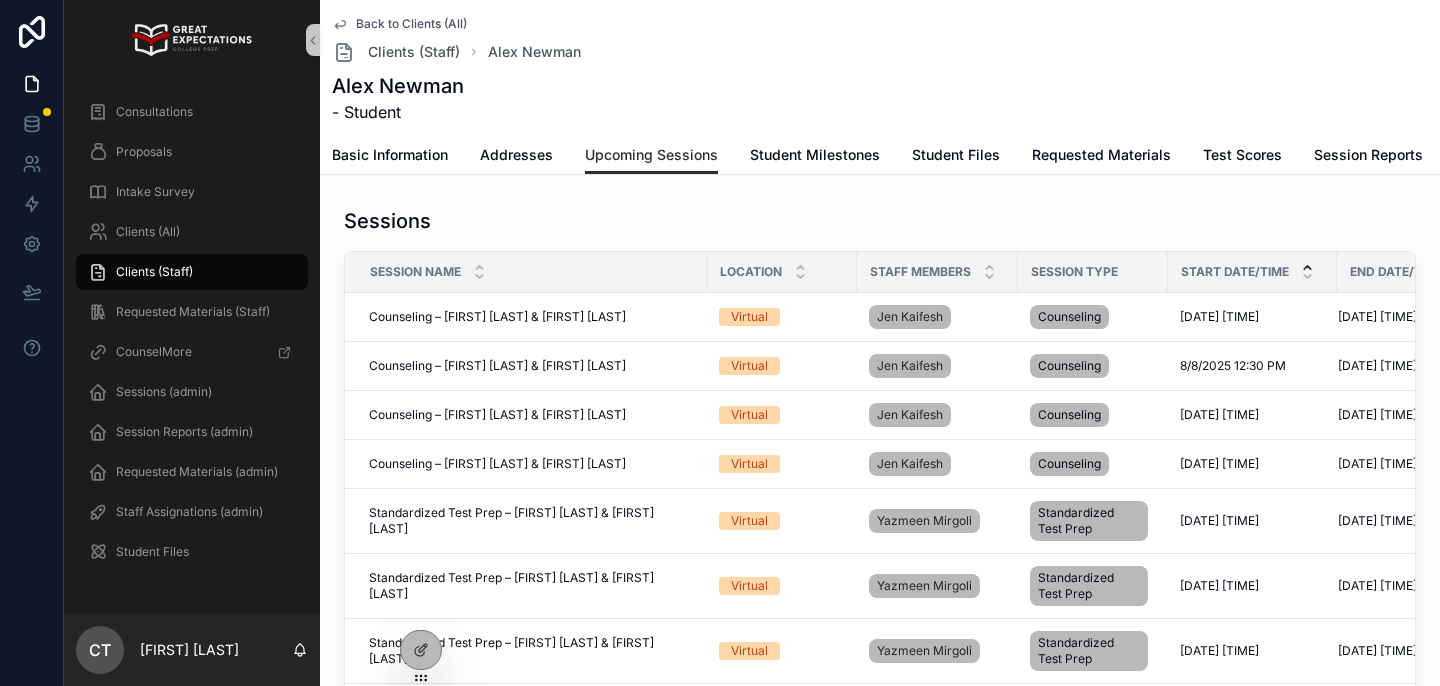 click at bounding box center [1307, 272] 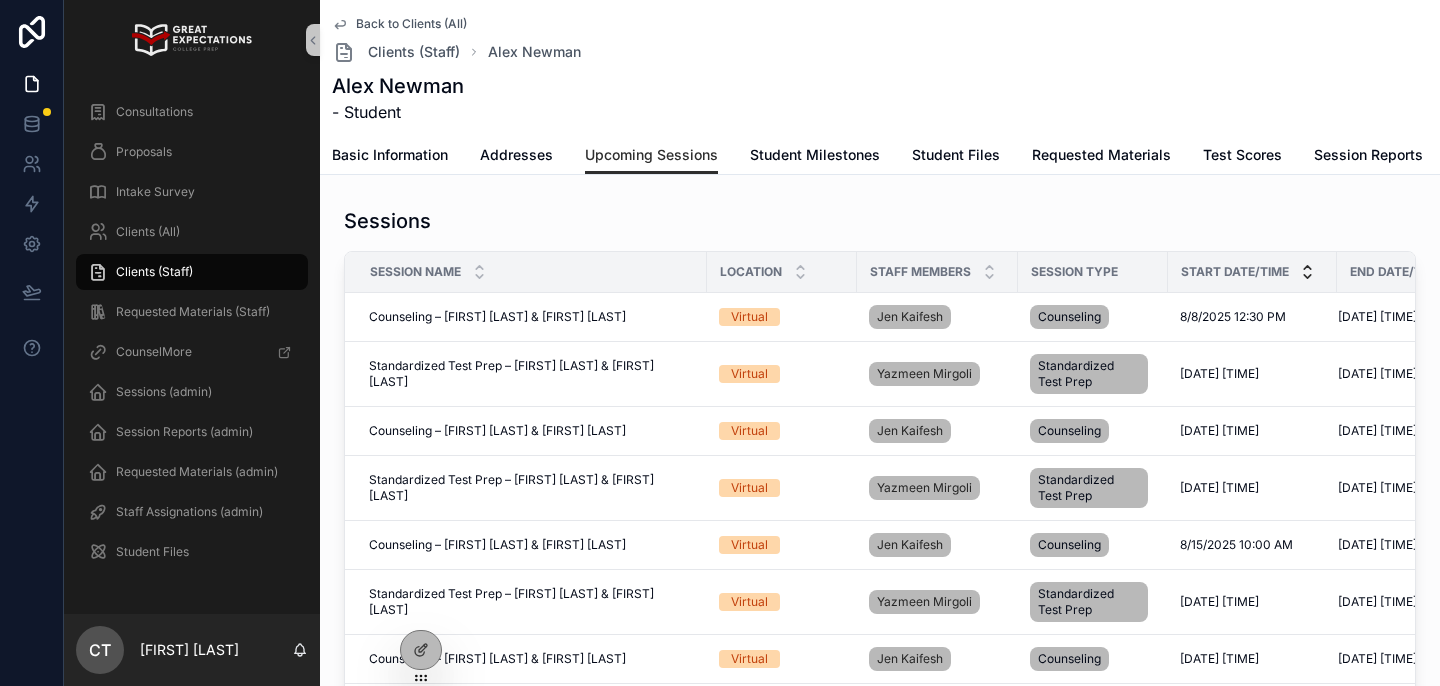 click 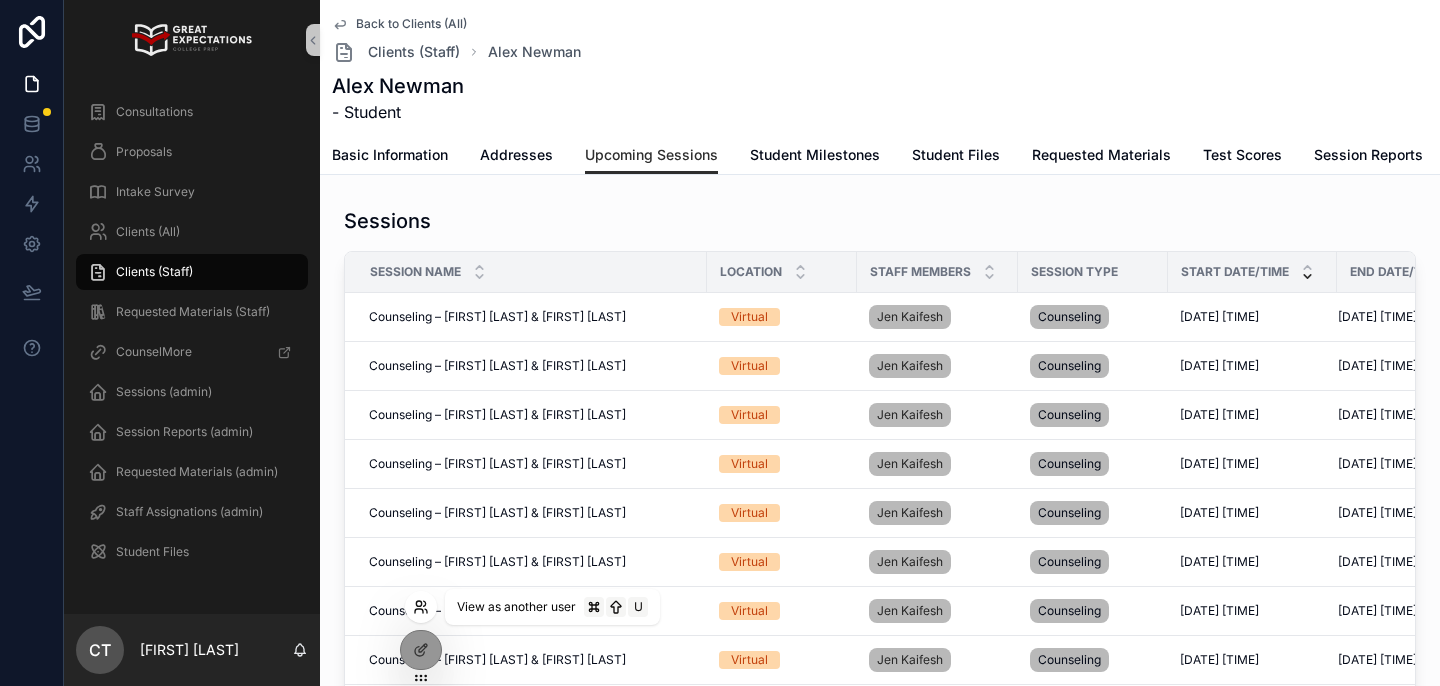 click 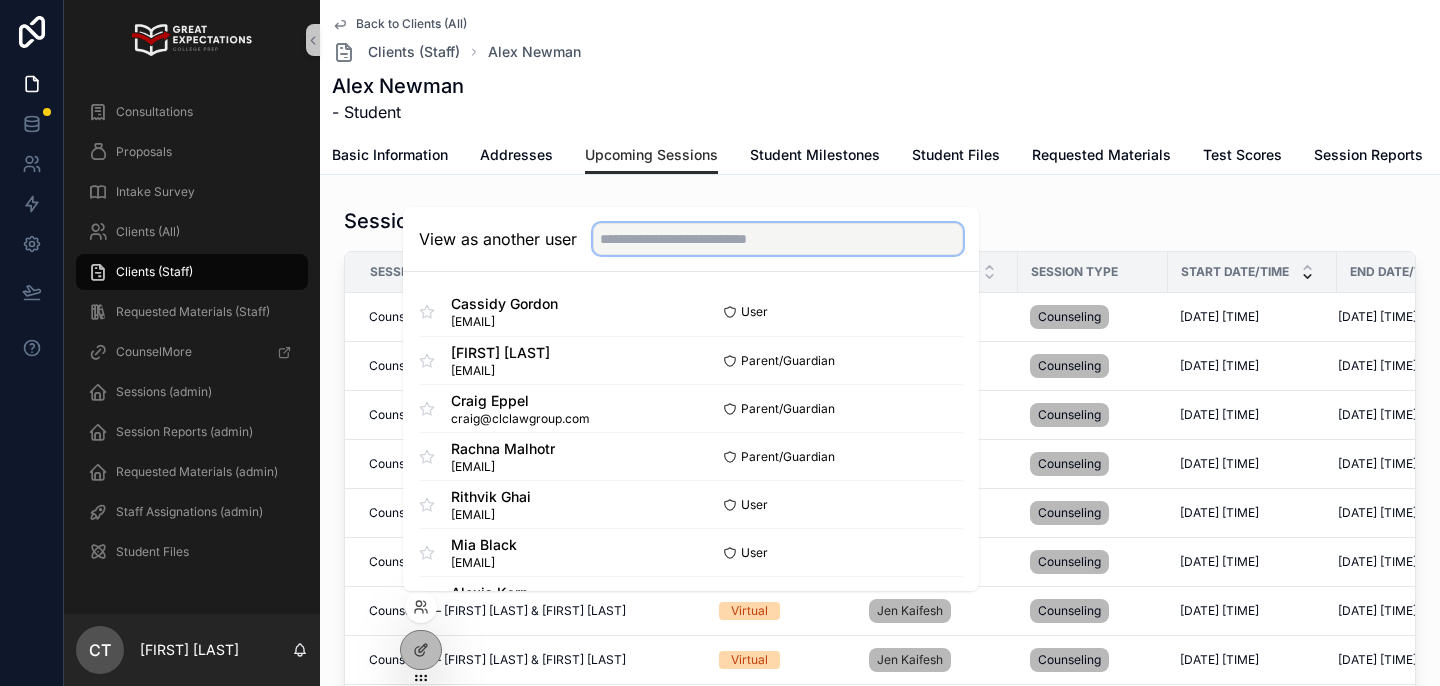 click at bounding box center (778, 239) 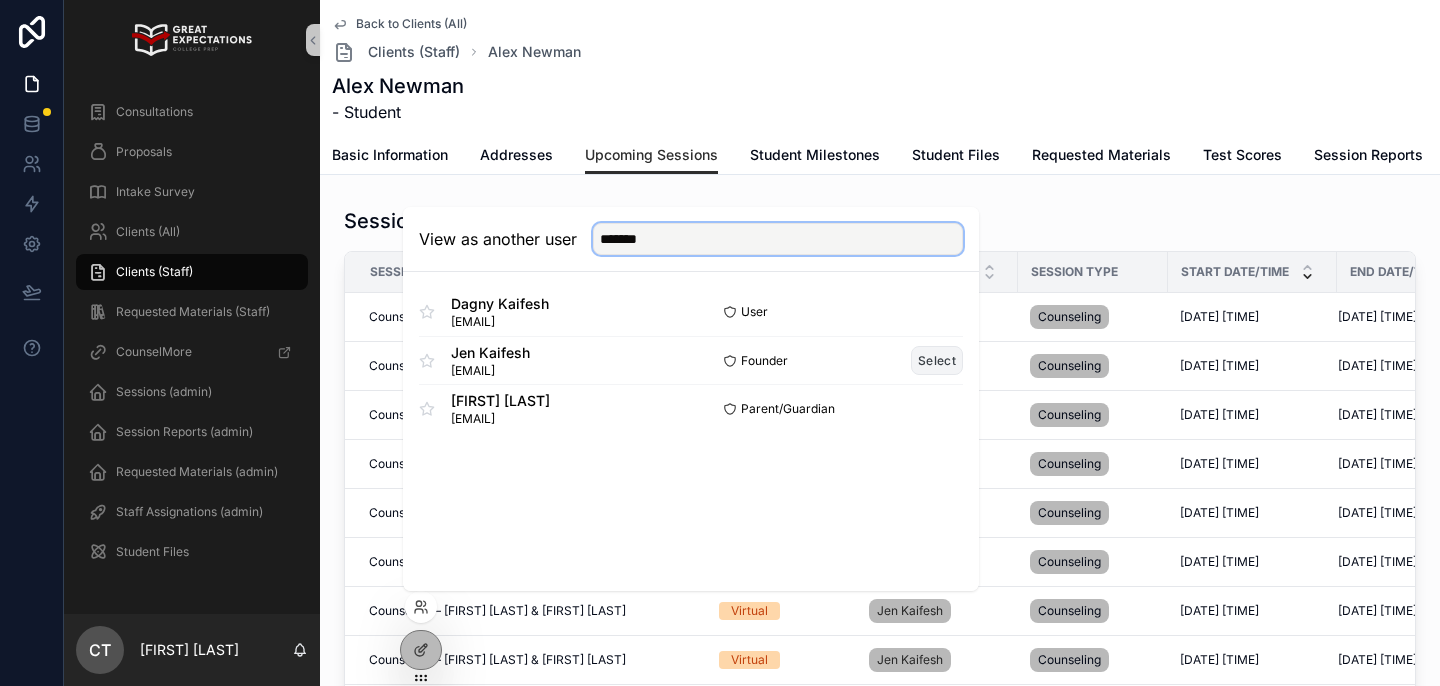 type on "*******" 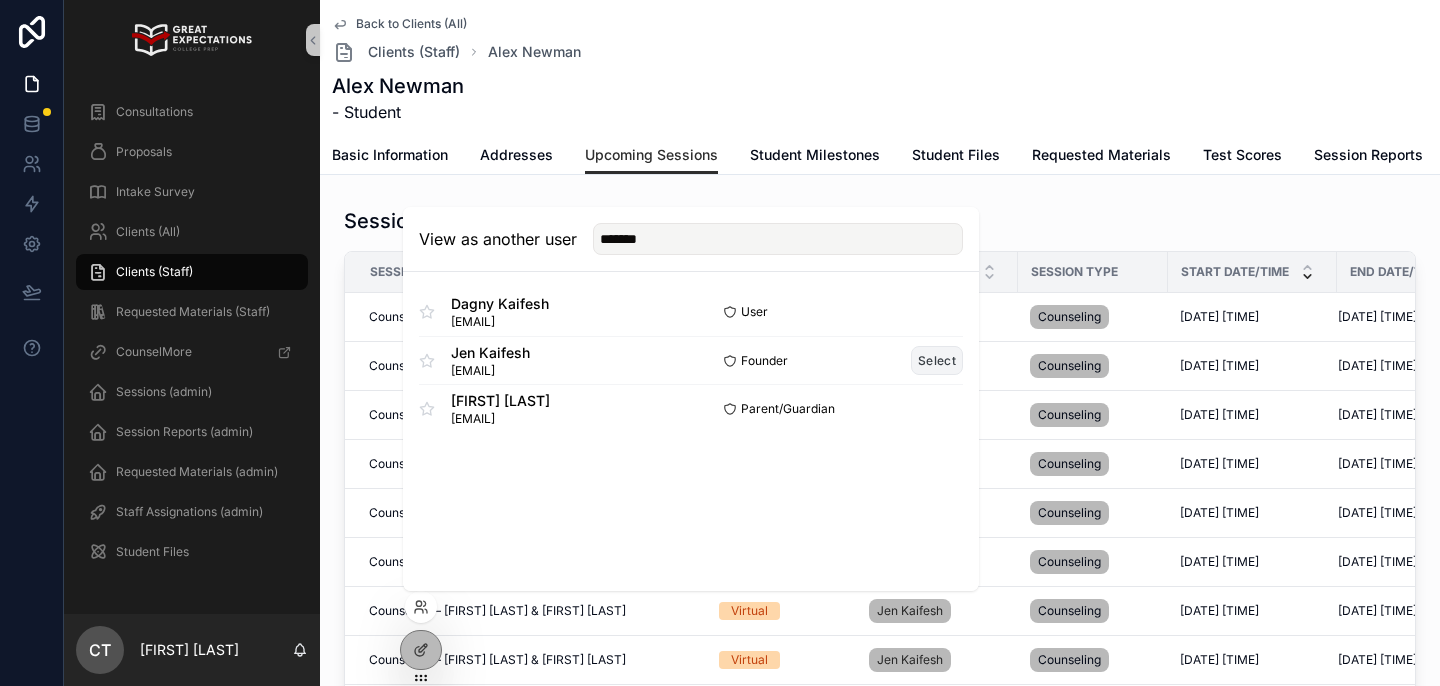 click on "Select" at bounding box center (937, 360) 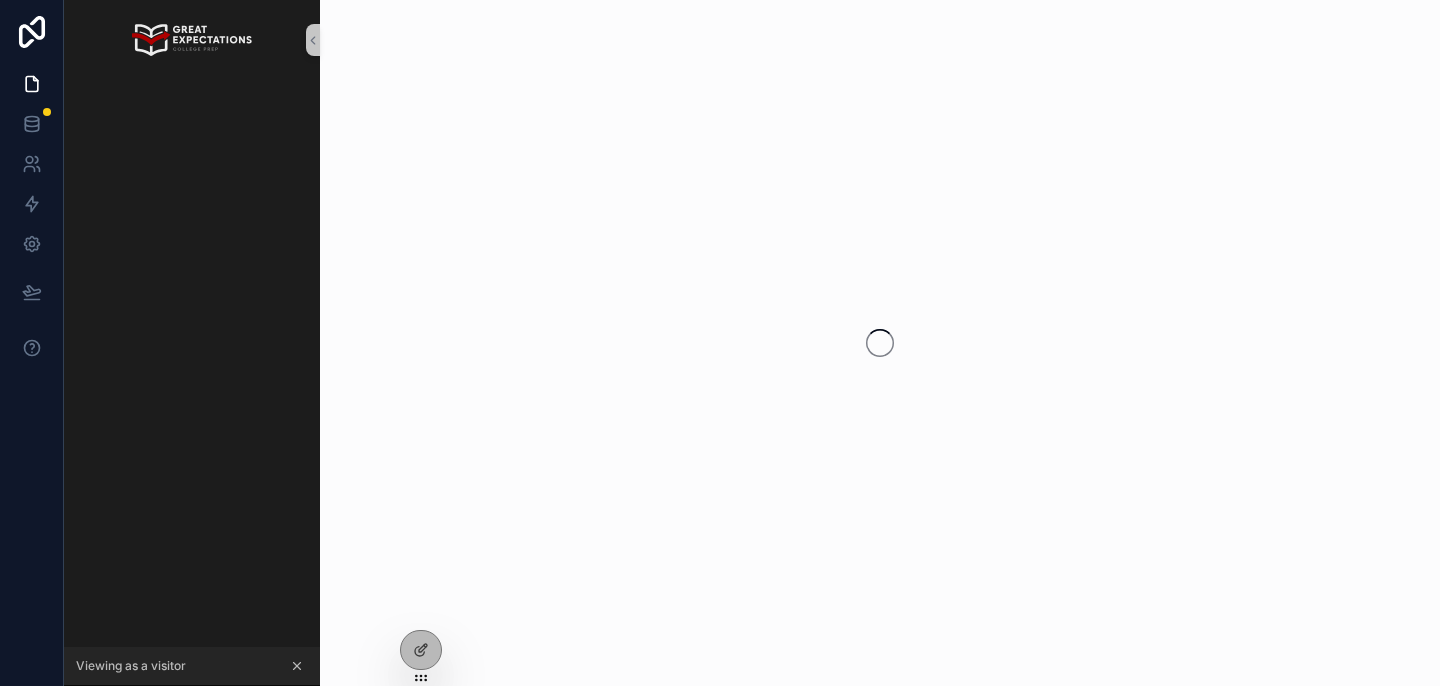scroll, scrollTop: 0, scrollLeft: 0, axis: both 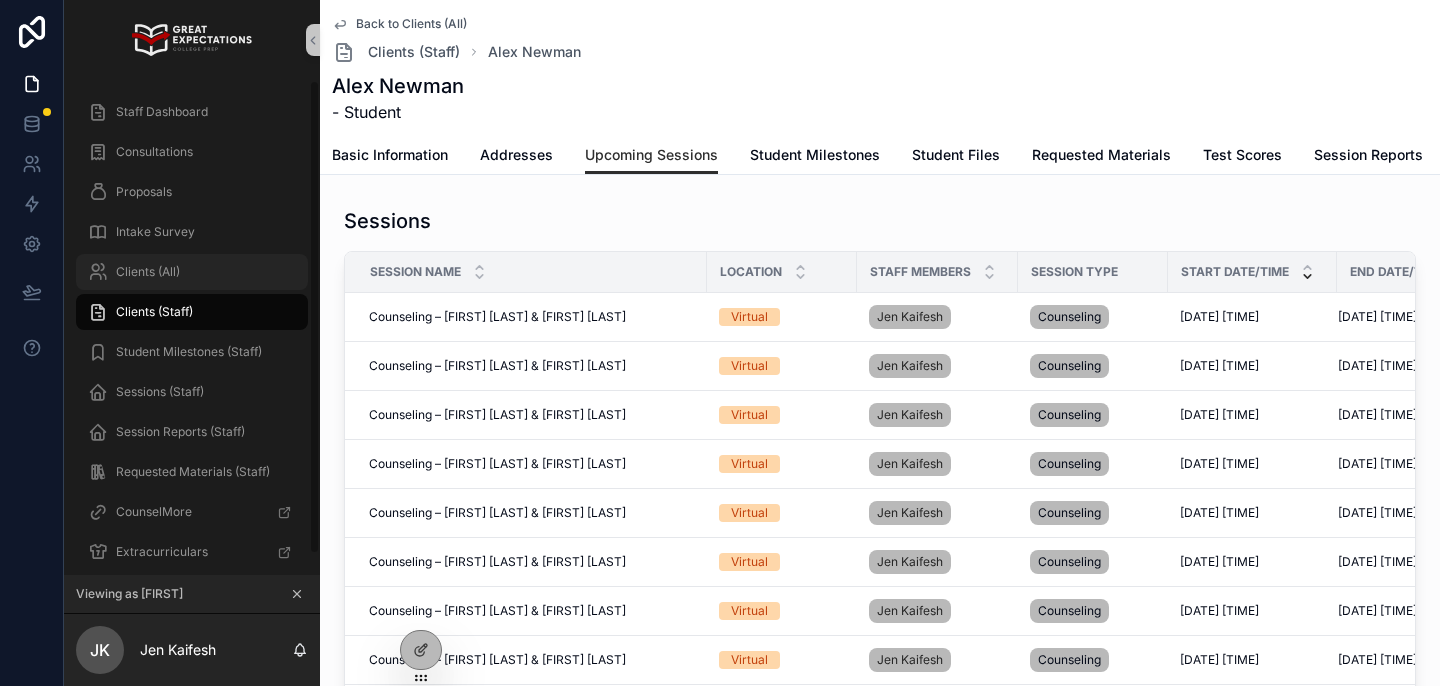 click on "Clients (All)" at bounding box center (148, 272) 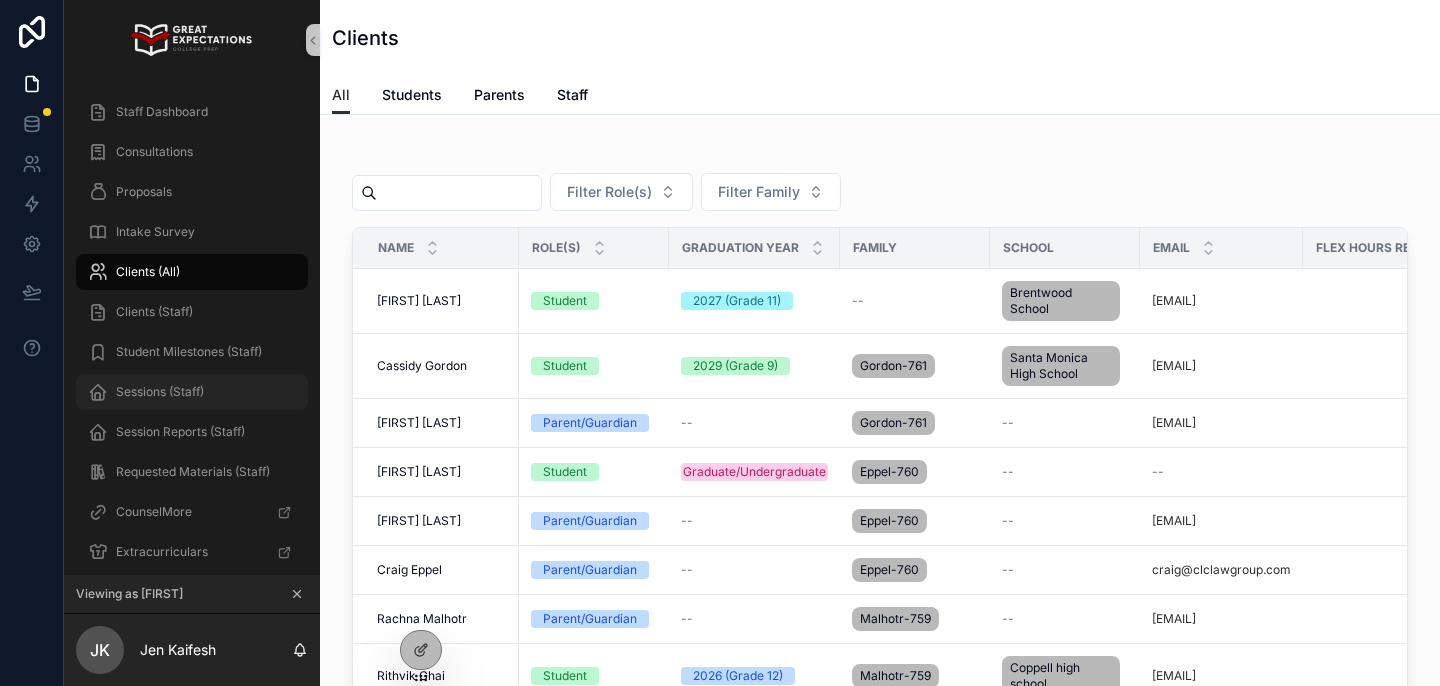 click on "Sessions (Staff)" at bounding box center [160, 392] 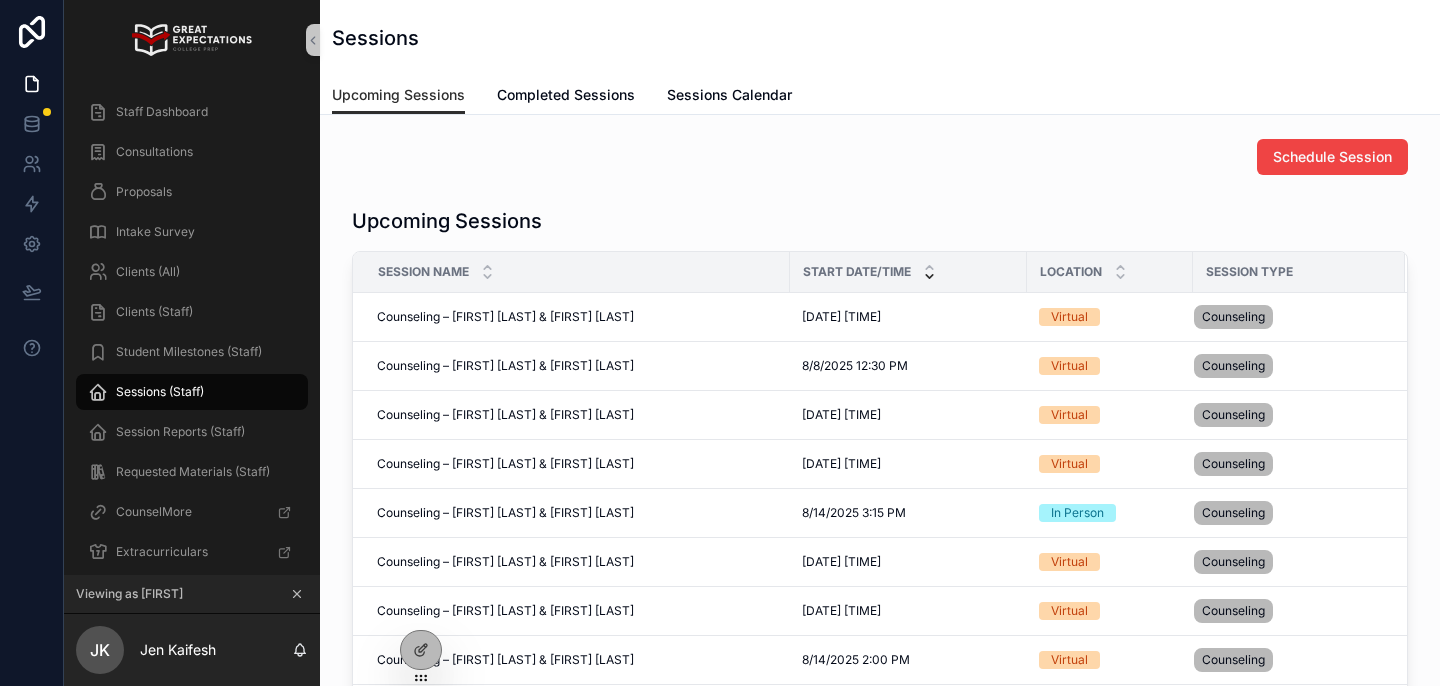 click 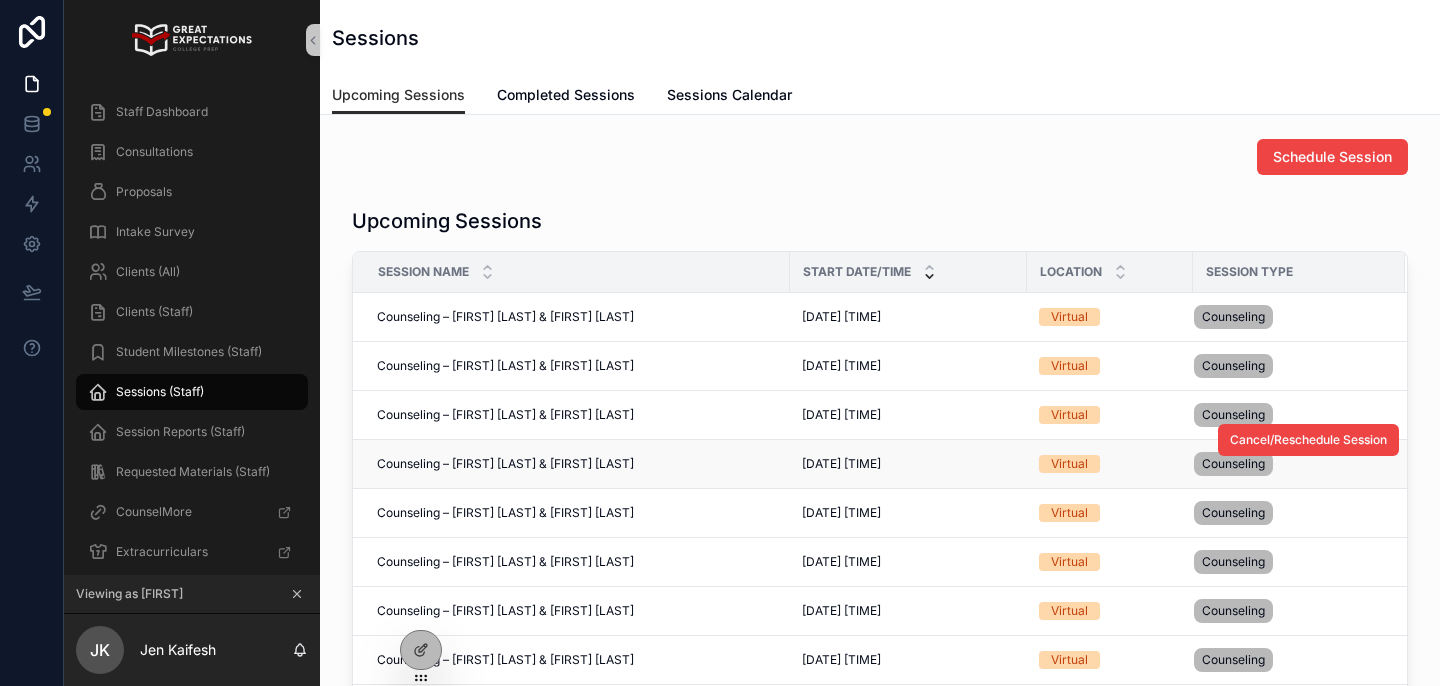 scroll, scrollTop: 63, scrollLeft: 0, axis: vertical 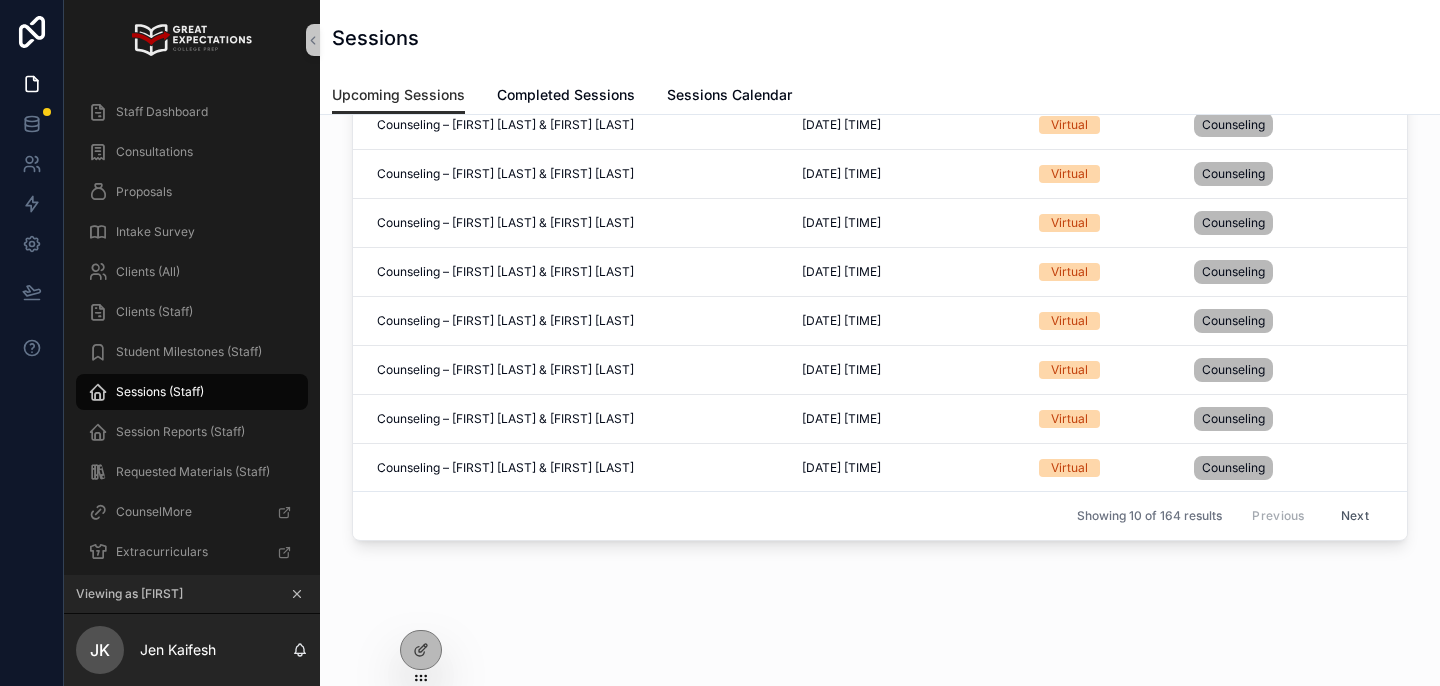 click on "Next" at bounding box center [1355, 516] 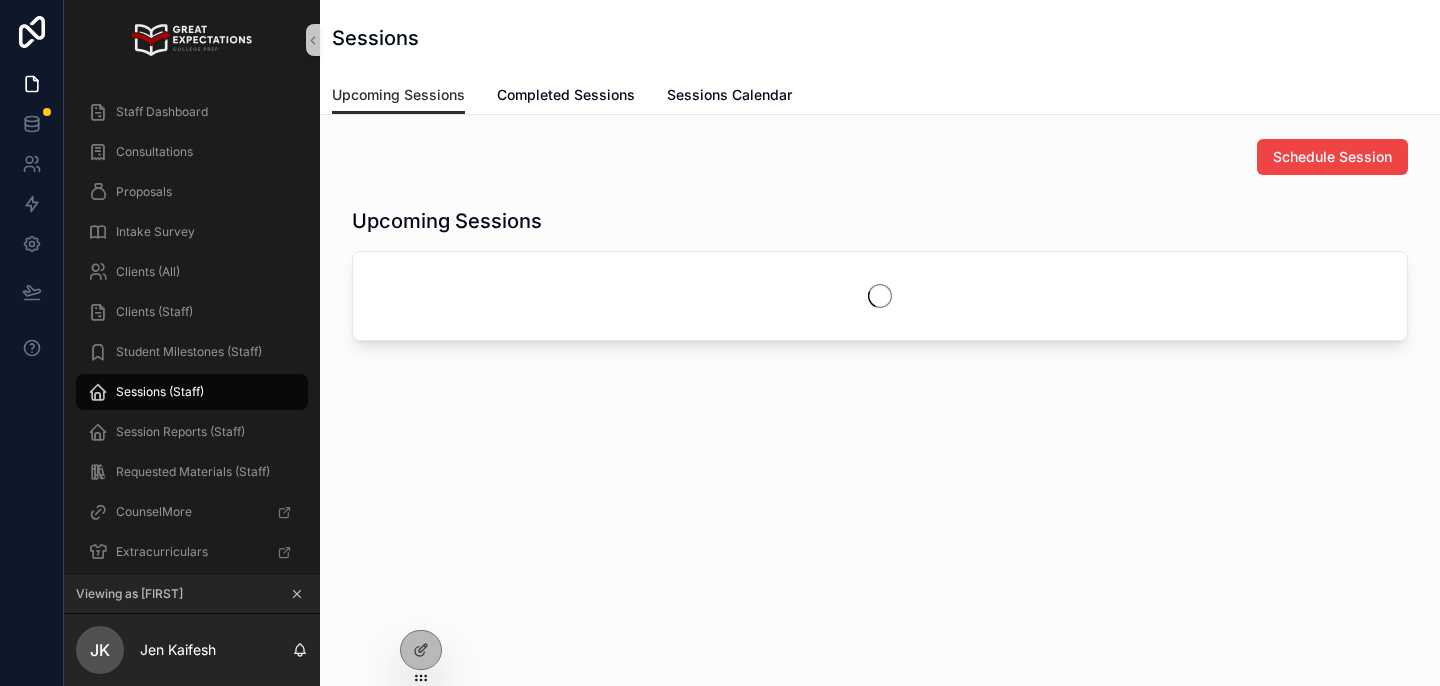 scroll, scrollTop: 0, scrollLeft: 0, axis: both 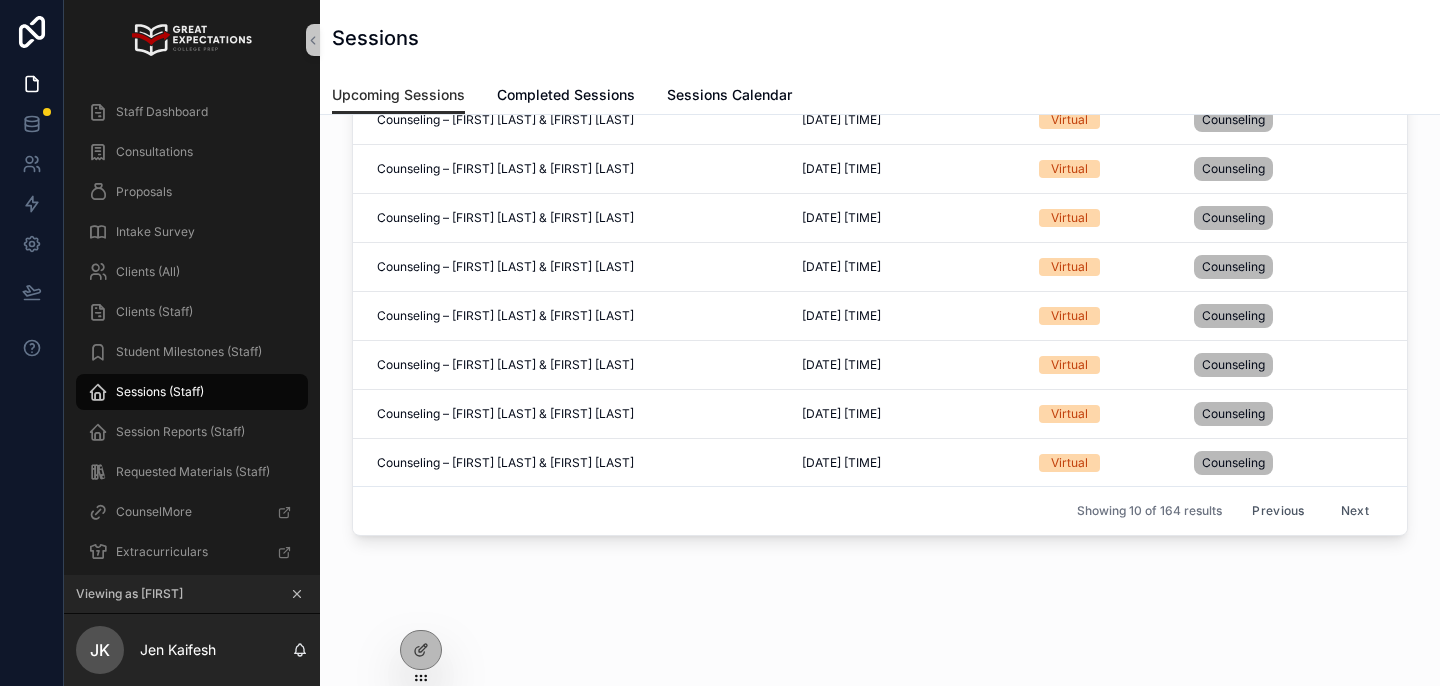 click on "Next" at bounding box center (1355, 511) 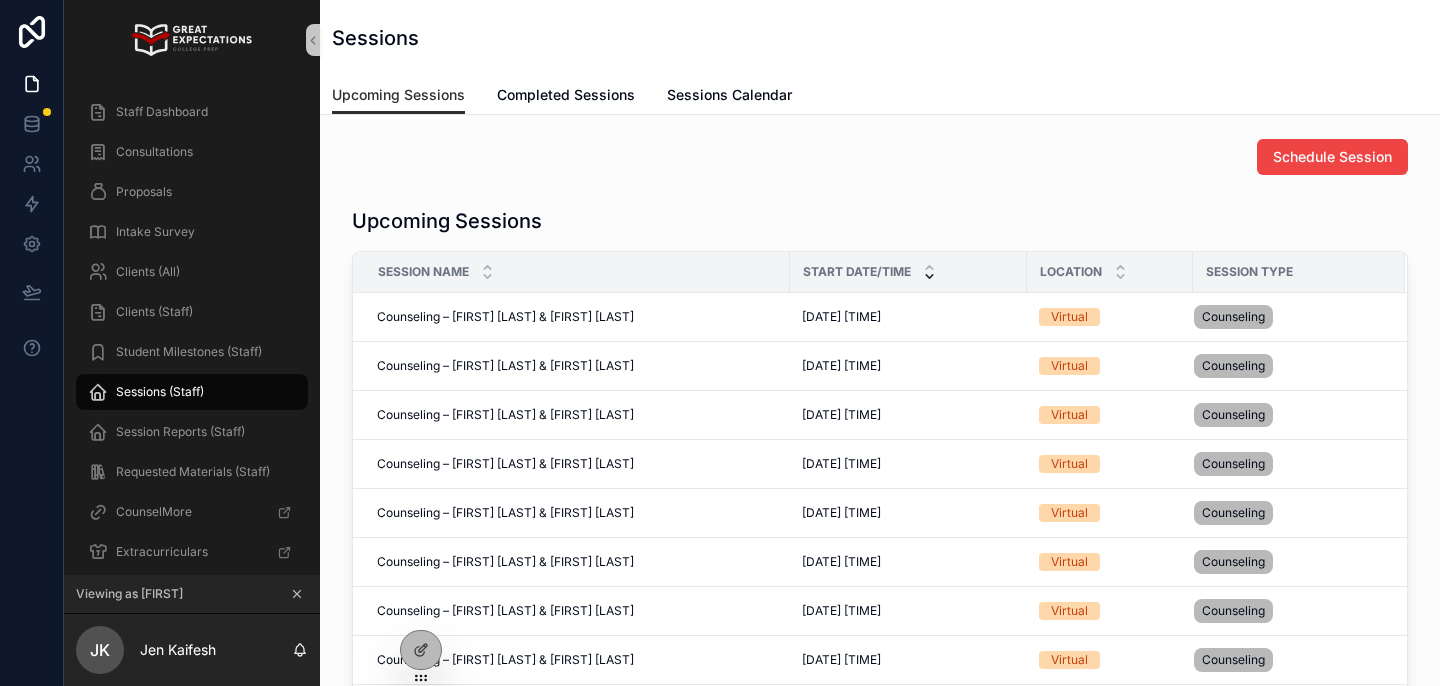 scroll, scrollTop: 63, scrollLeft: 0, axis: vertical 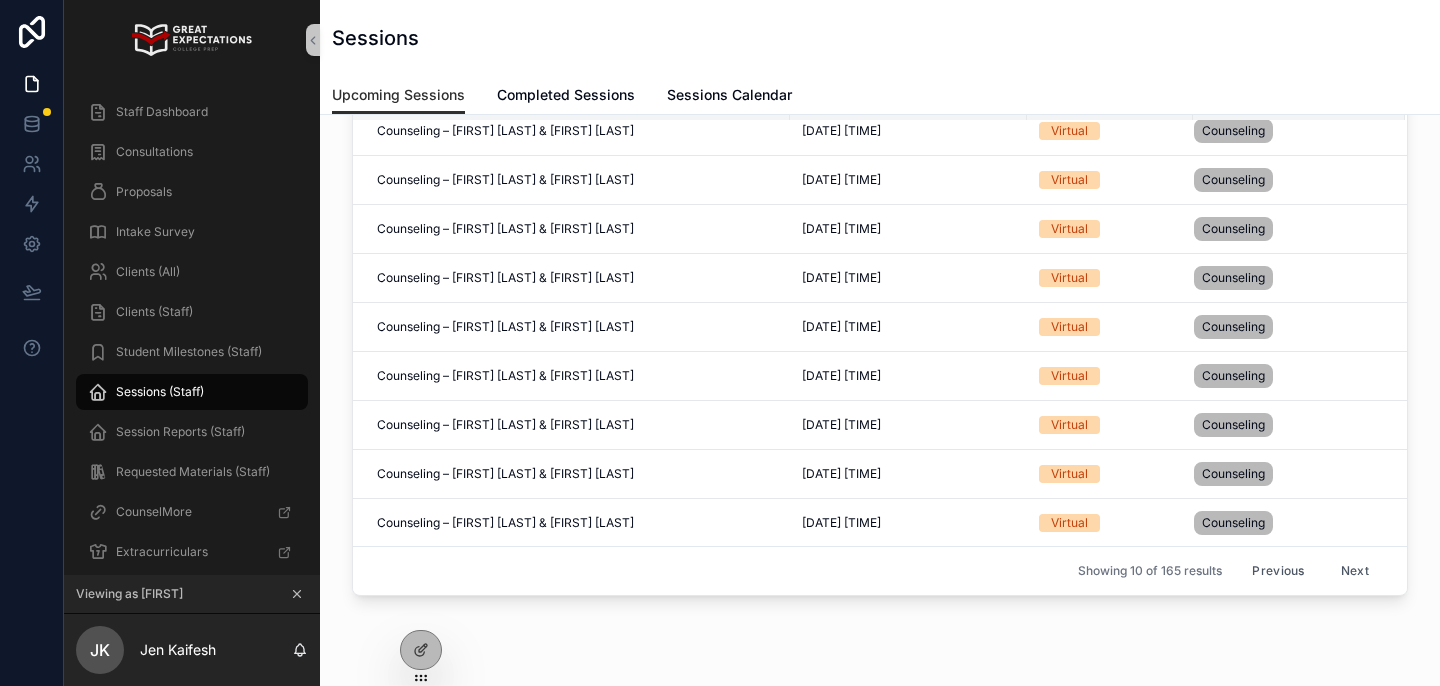 click on "Next" at bounding box center (1355, 571) 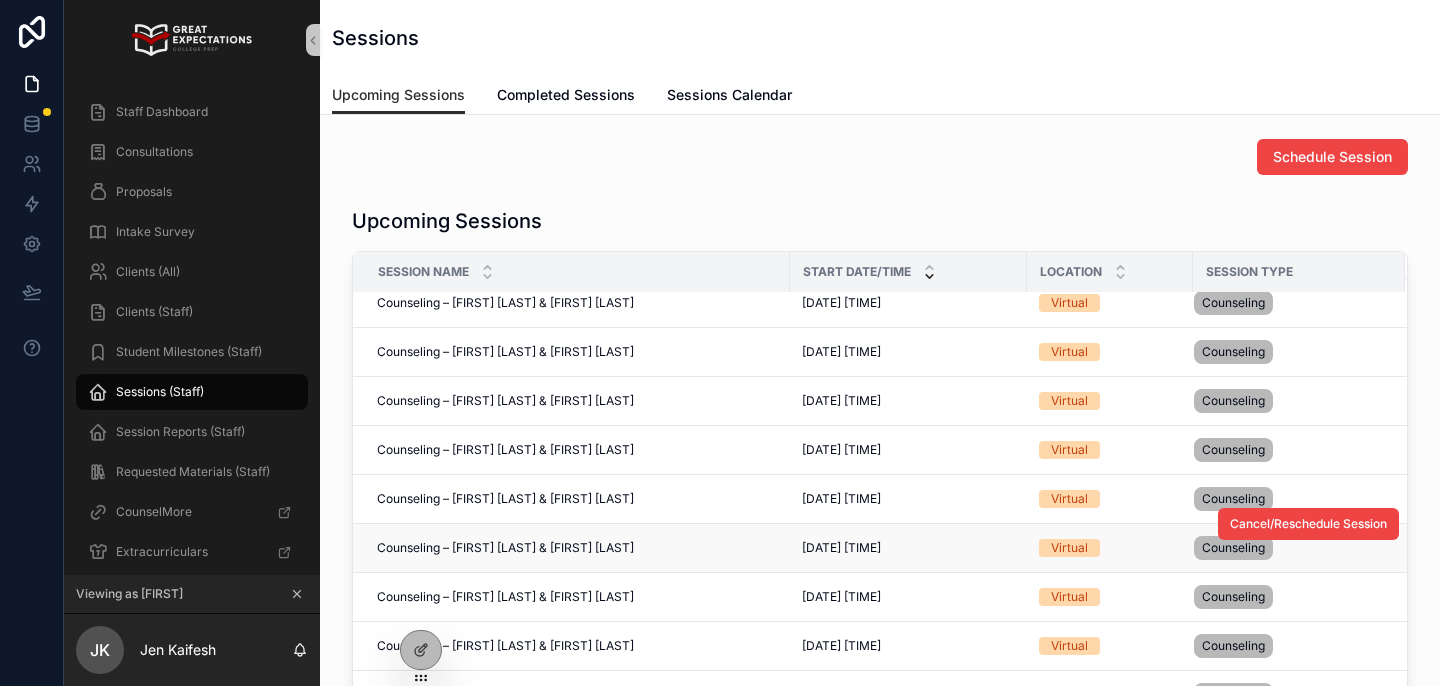 scroll, scrollTop: 0, scrollLeft: 0, axis: both 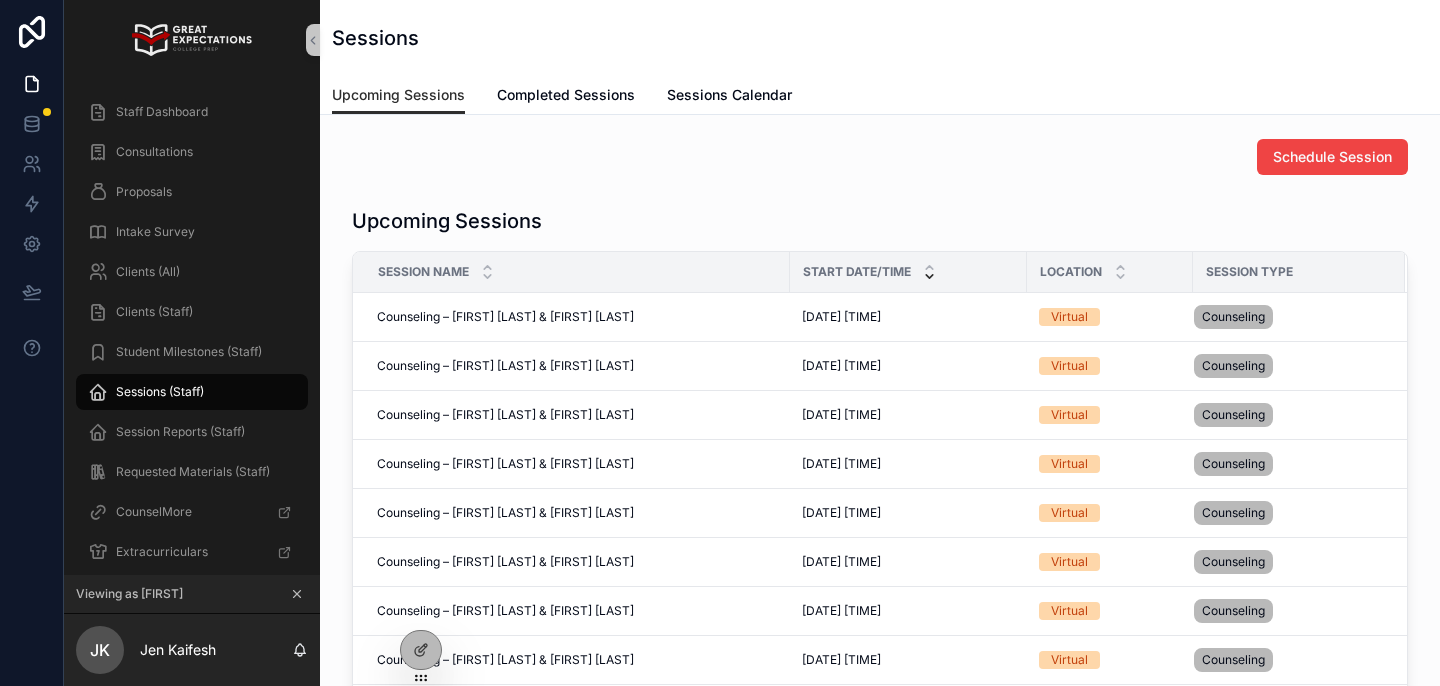 click 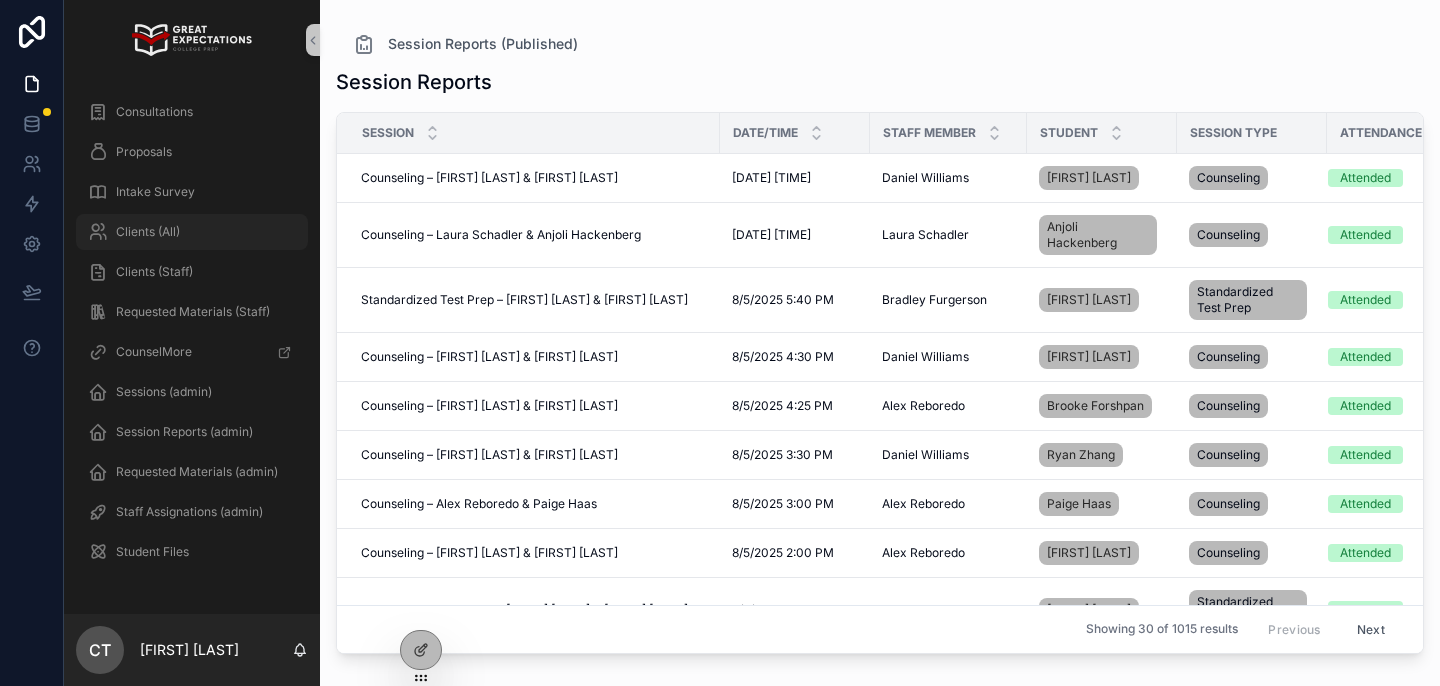 click on "Clients (All)" at bounding box center (192, 232) 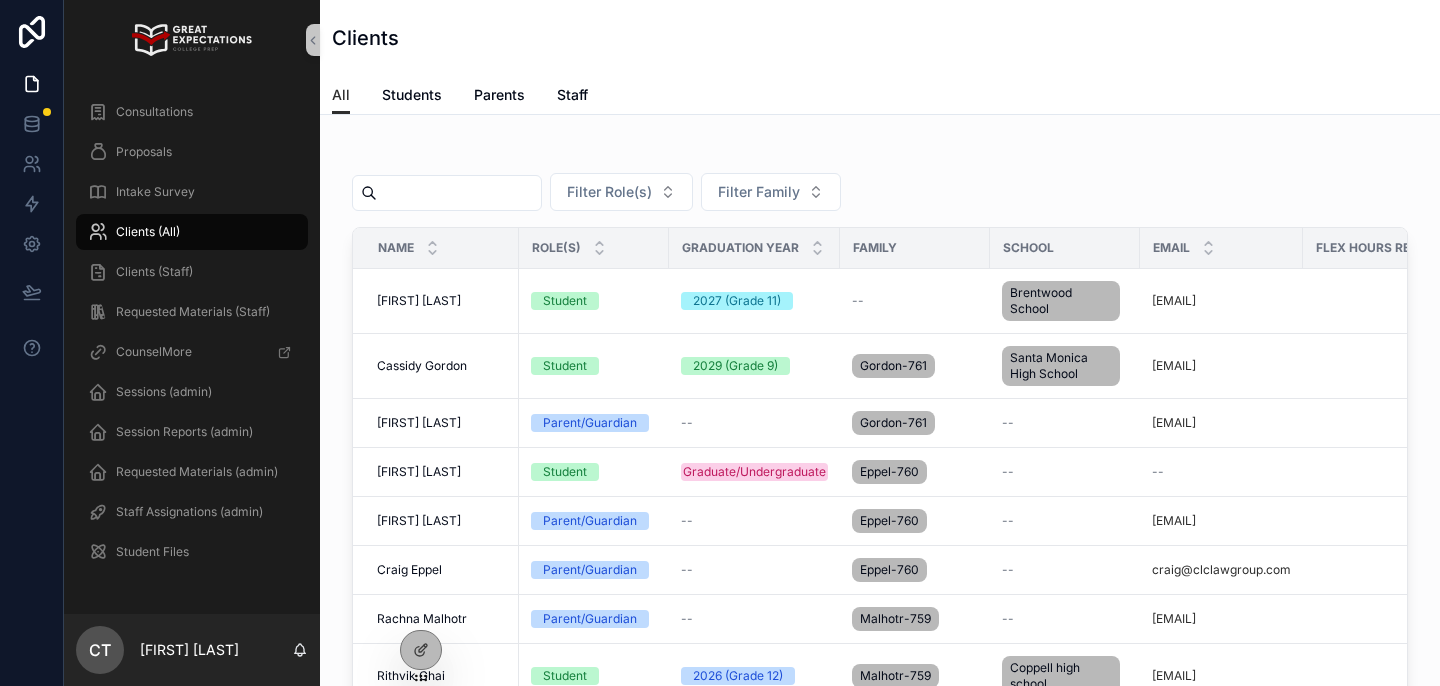 click at bounding box center [459, 193] 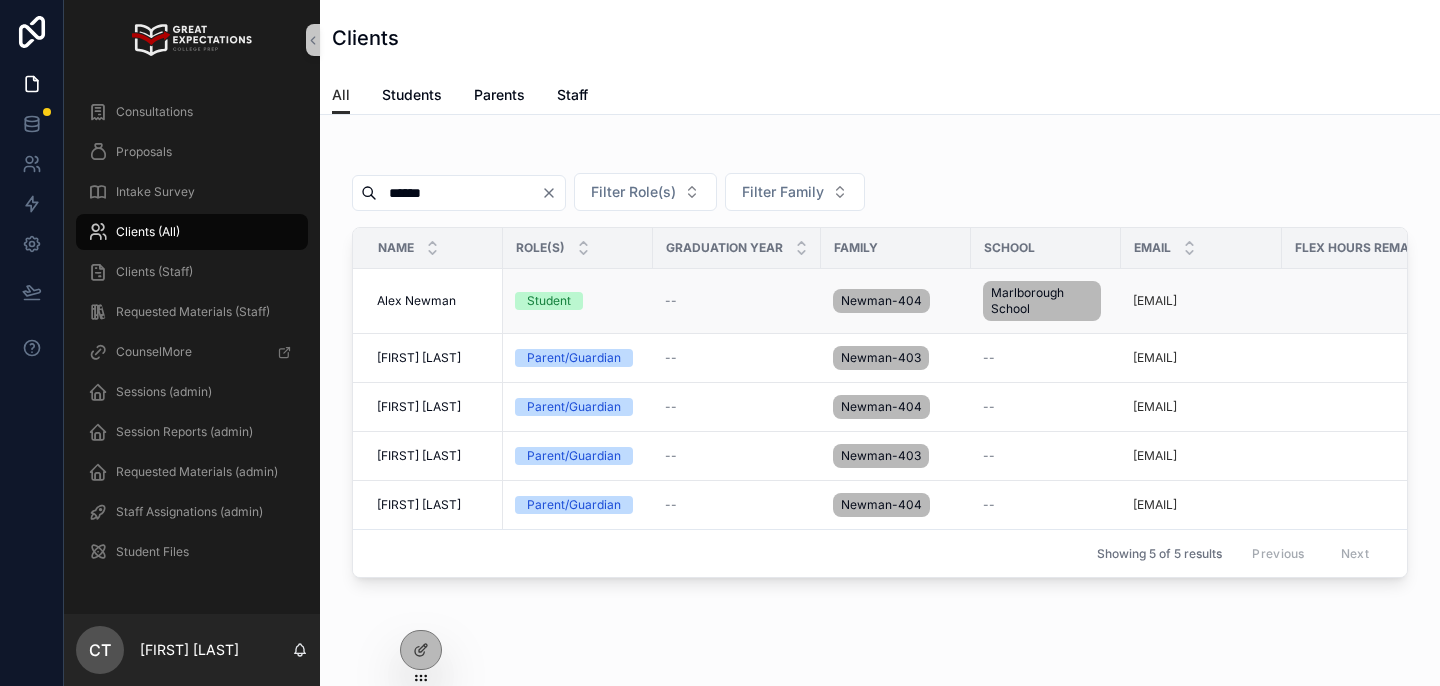 type on "******" 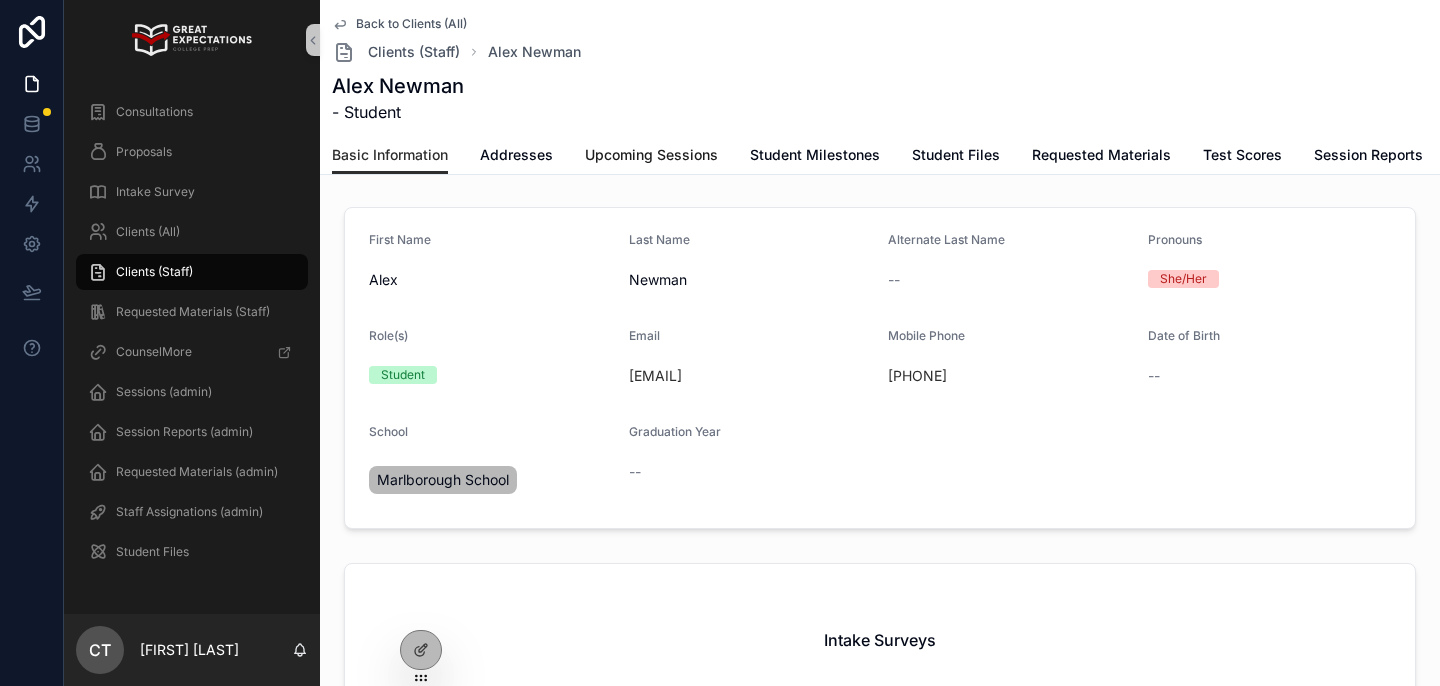 click on "Upcoming Sessions" at bounding box center (651, 157) 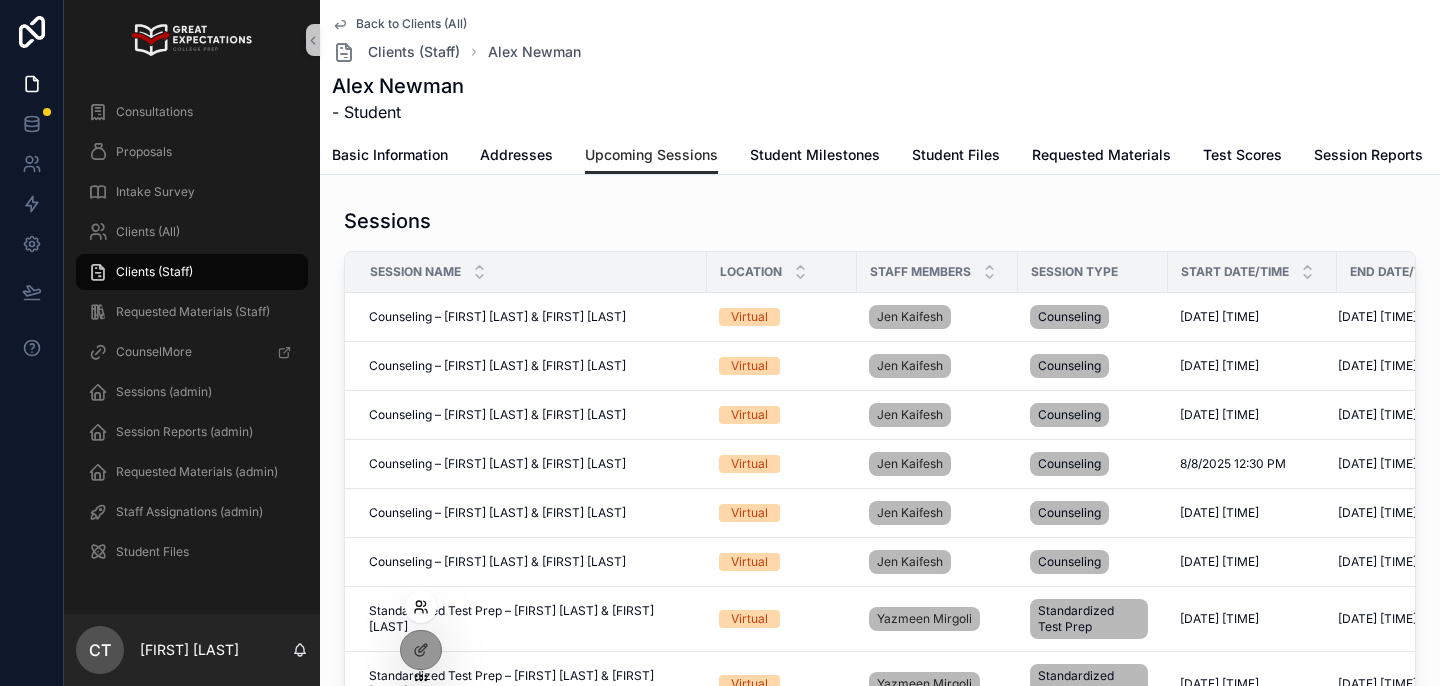click 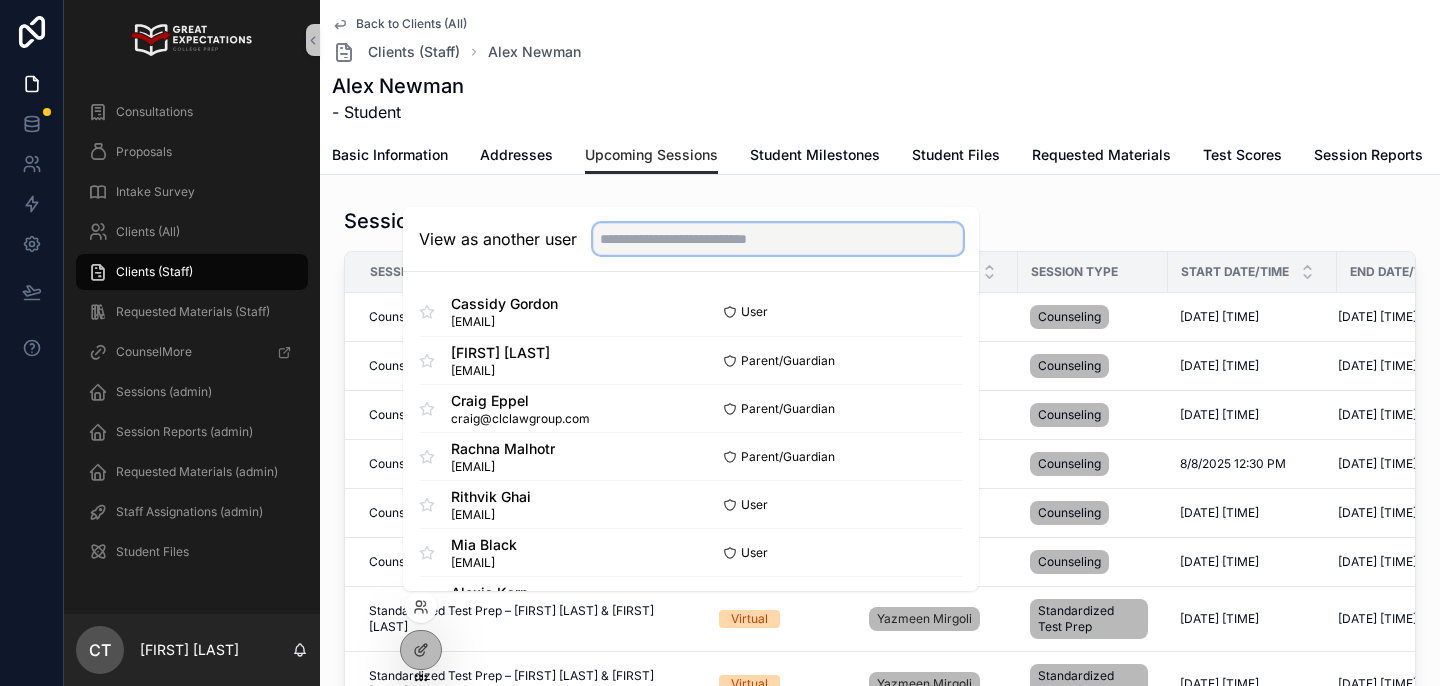 click at bounding box center [778, 239] 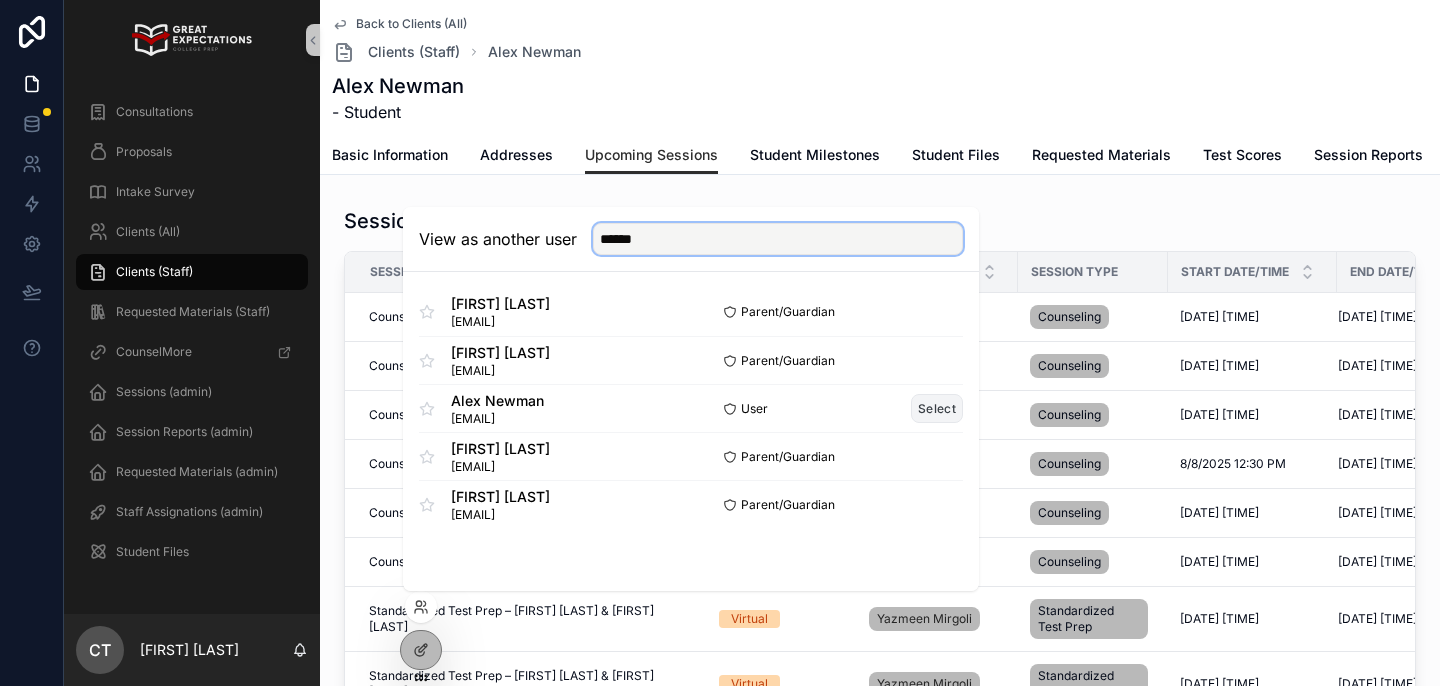 type on "******" 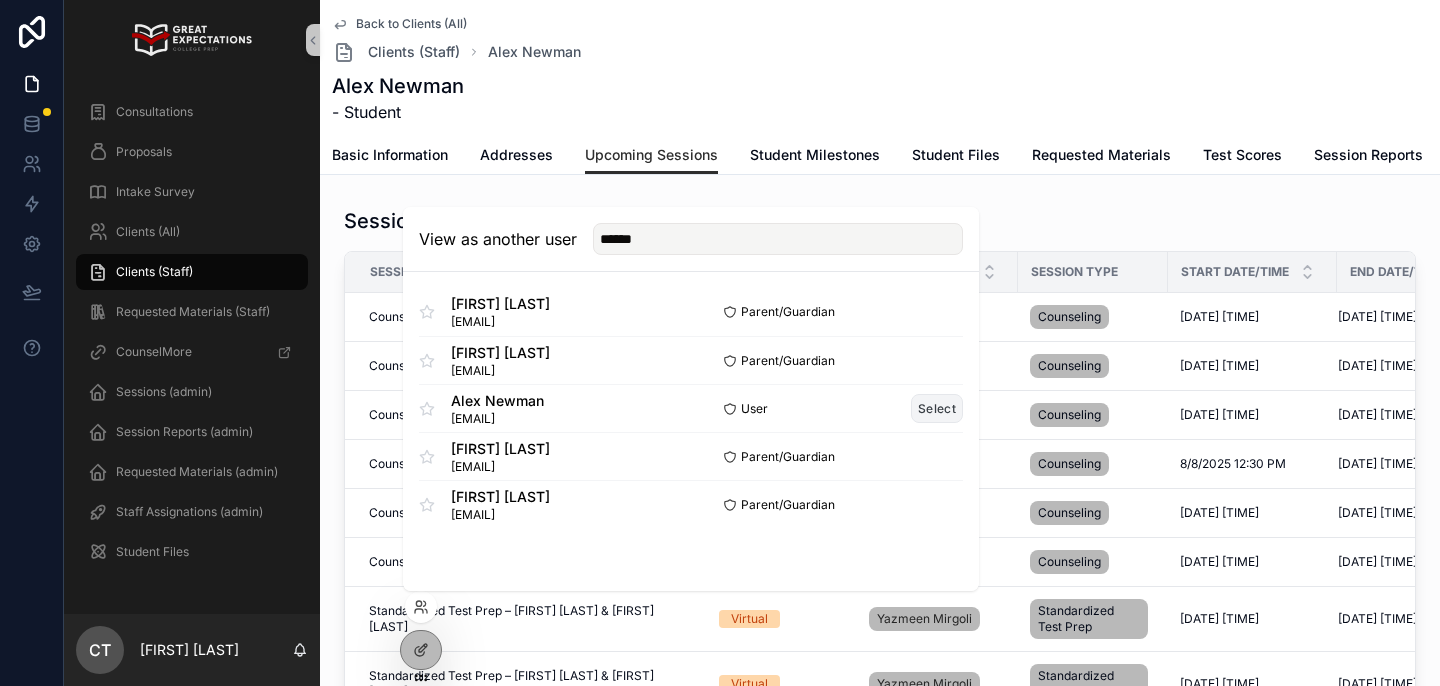 click on "Select" at bounding box center (937, 408) 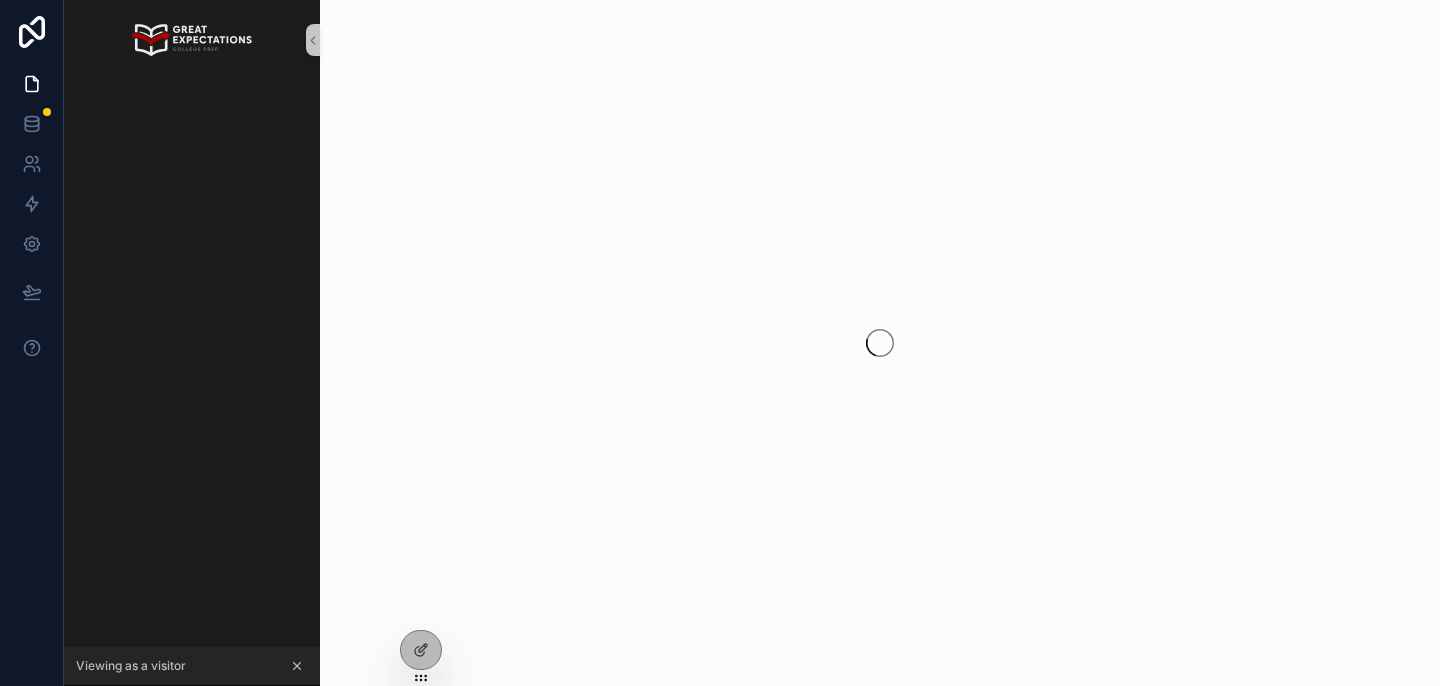 scroll, scrollTop: 0, scrollLeft: 0, axis: both 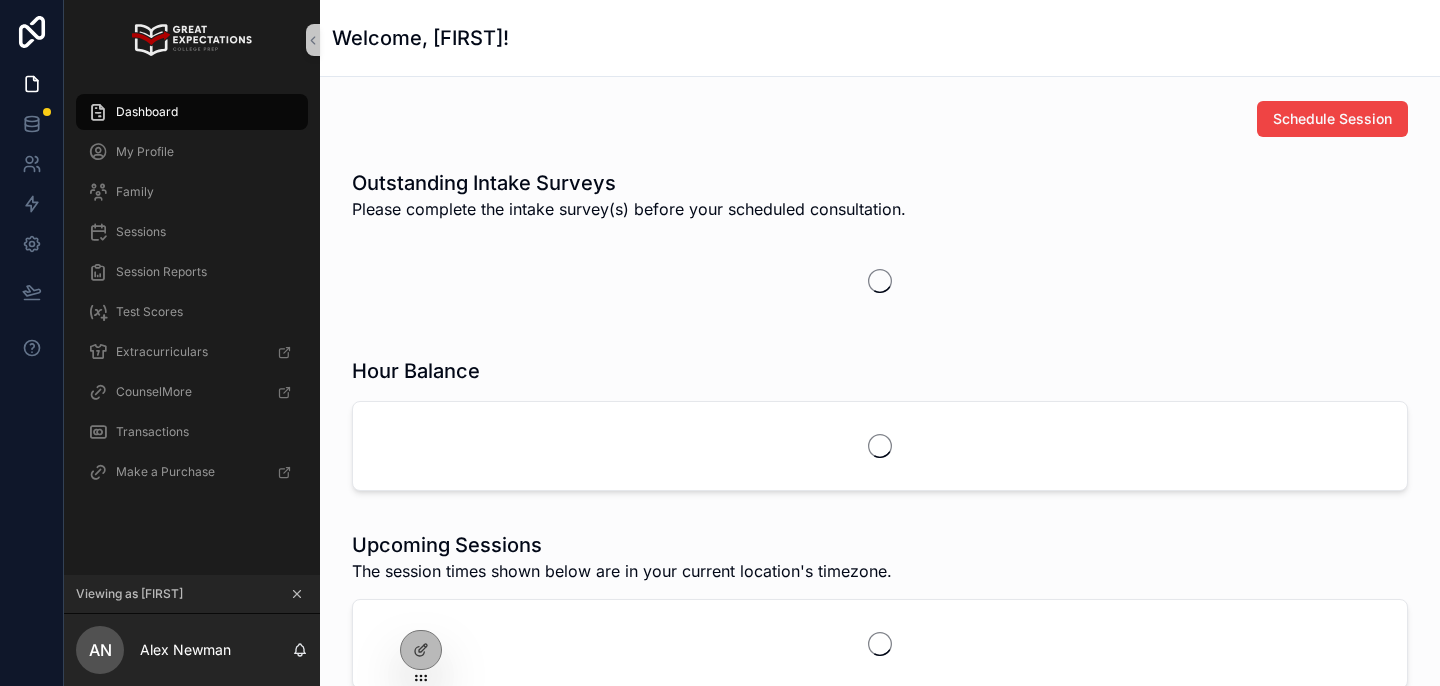 click on "Schedule Session" at bounding box center (1332, 119) 